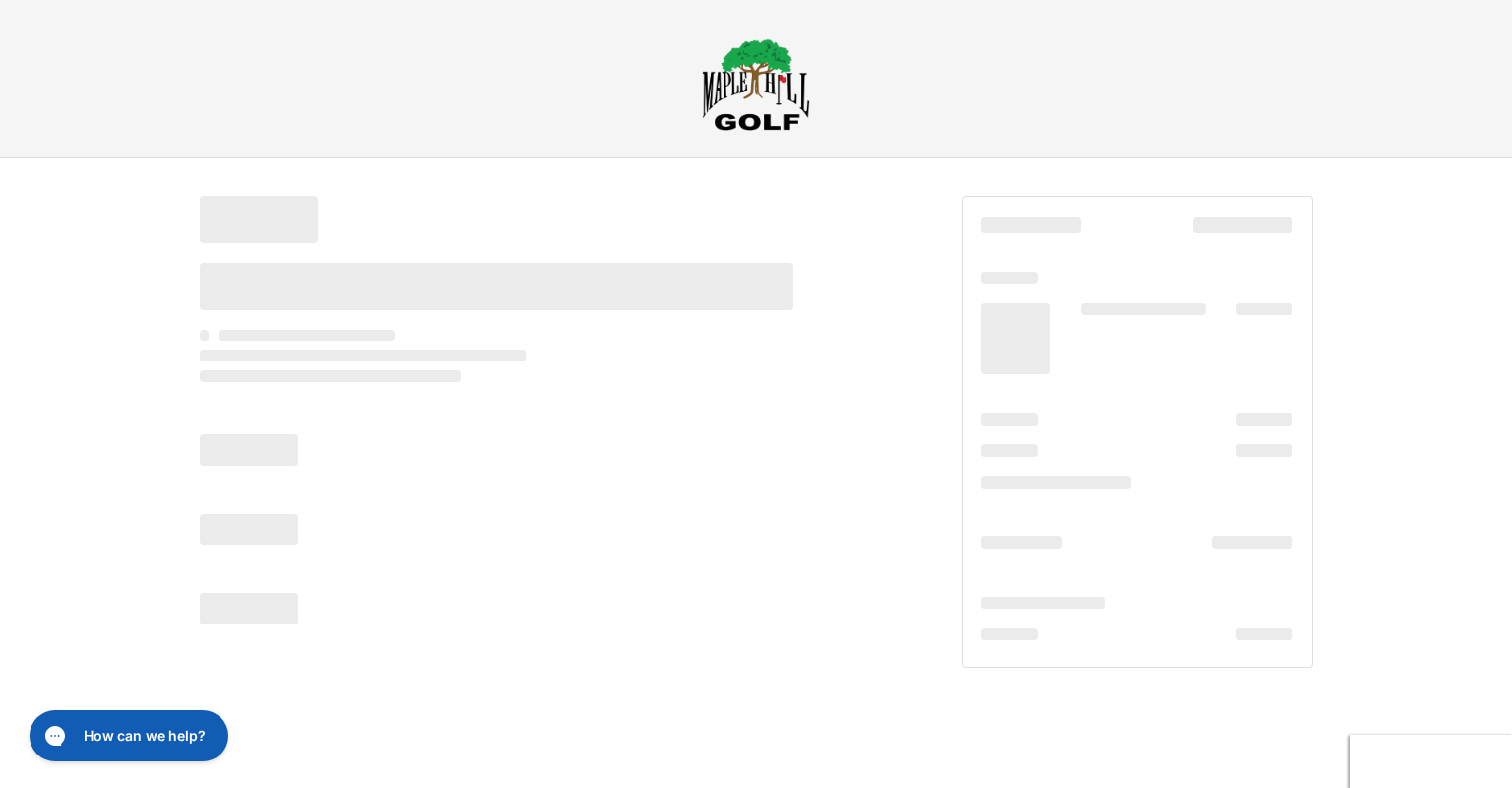 scroll, scrollTop: 0, scrollLeft: 0, axis: both 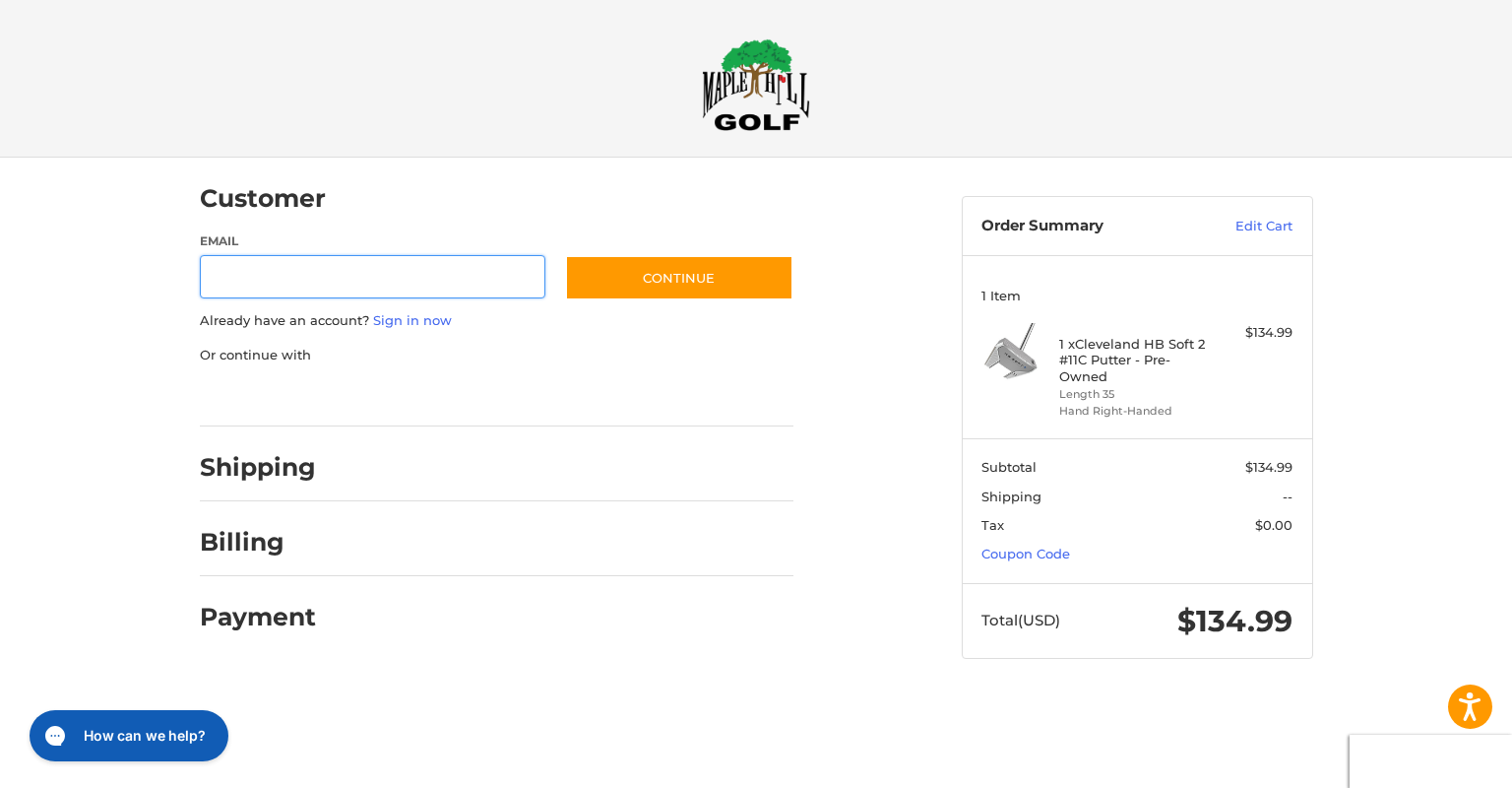 click on "Email" at bounding box center (373, 277) 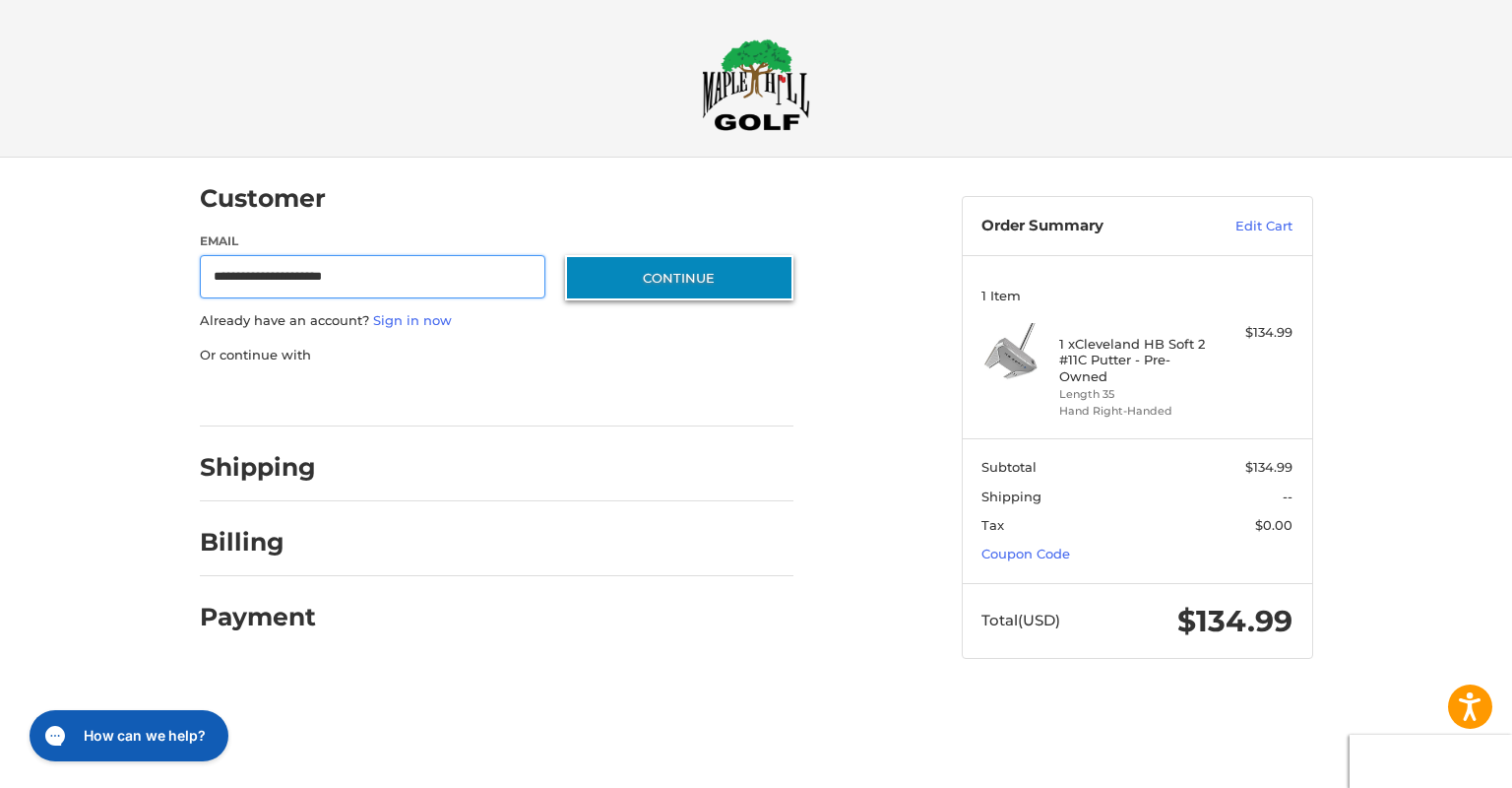 type on "**********" 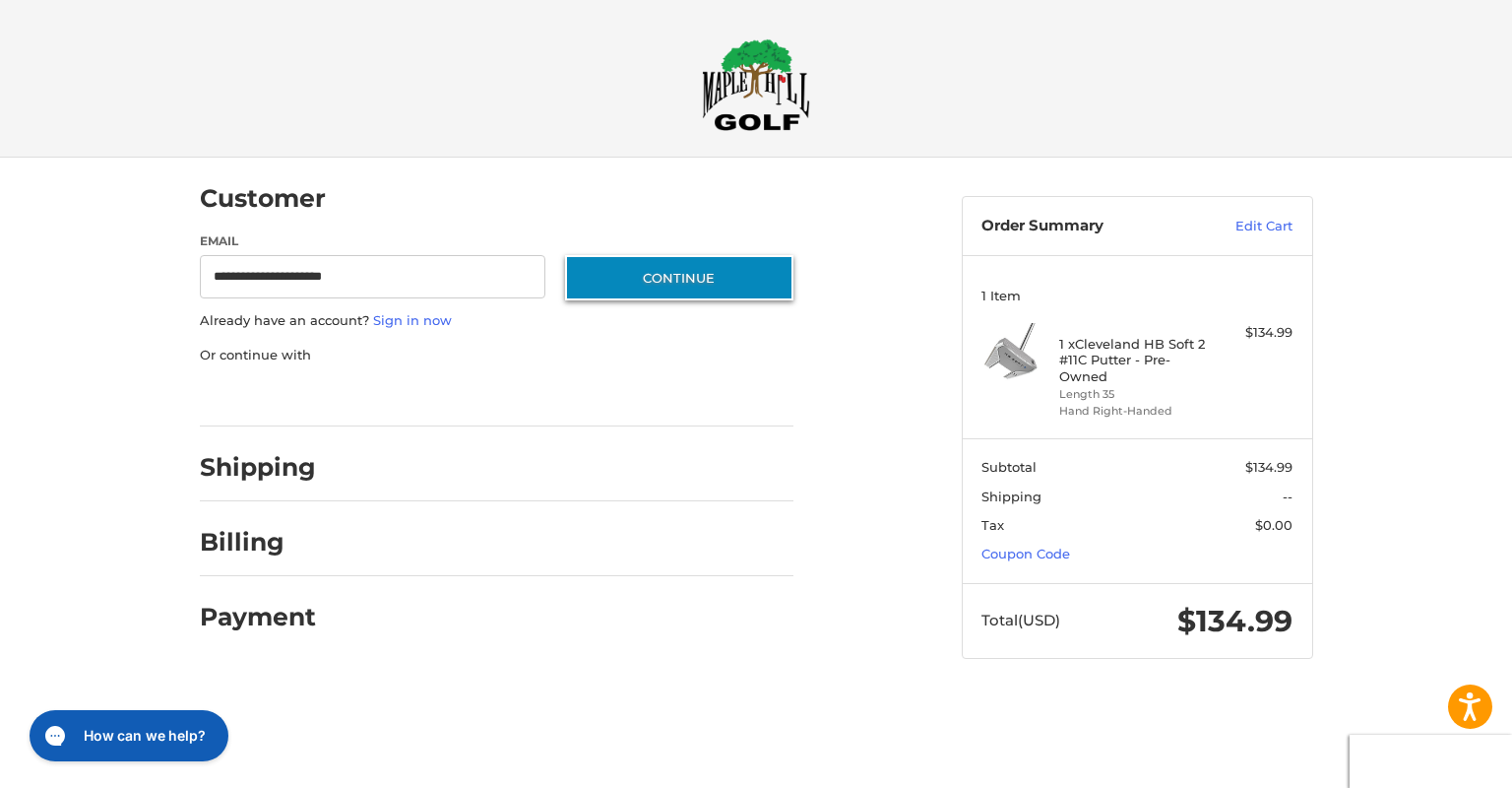 click on "Continue" at bounding box center [679, 278] 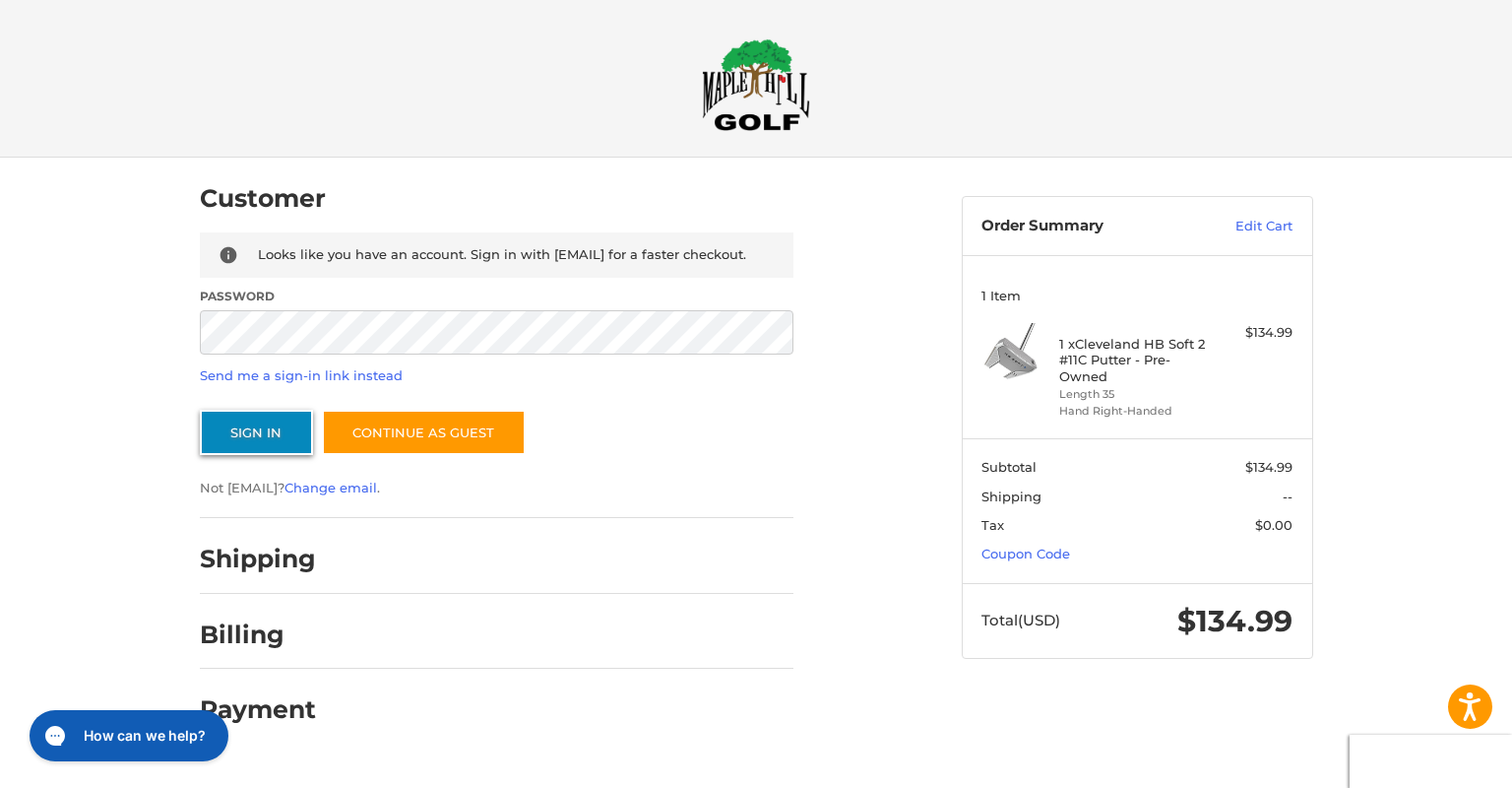 click on "Sign In" at bounding box center [256, 432] 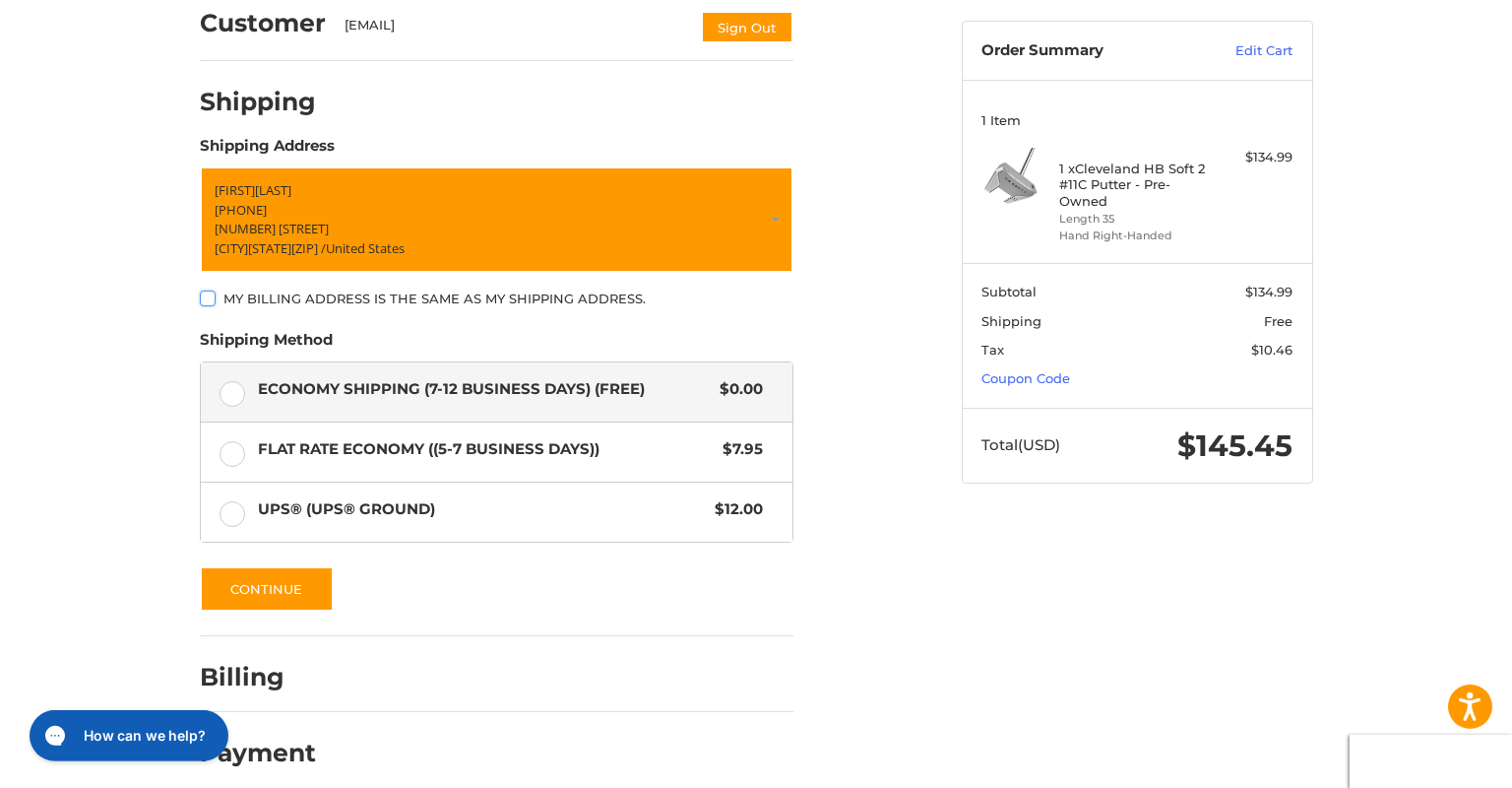 scroll, scrollTop: 175, scrollLeft: 0, axis: vertical 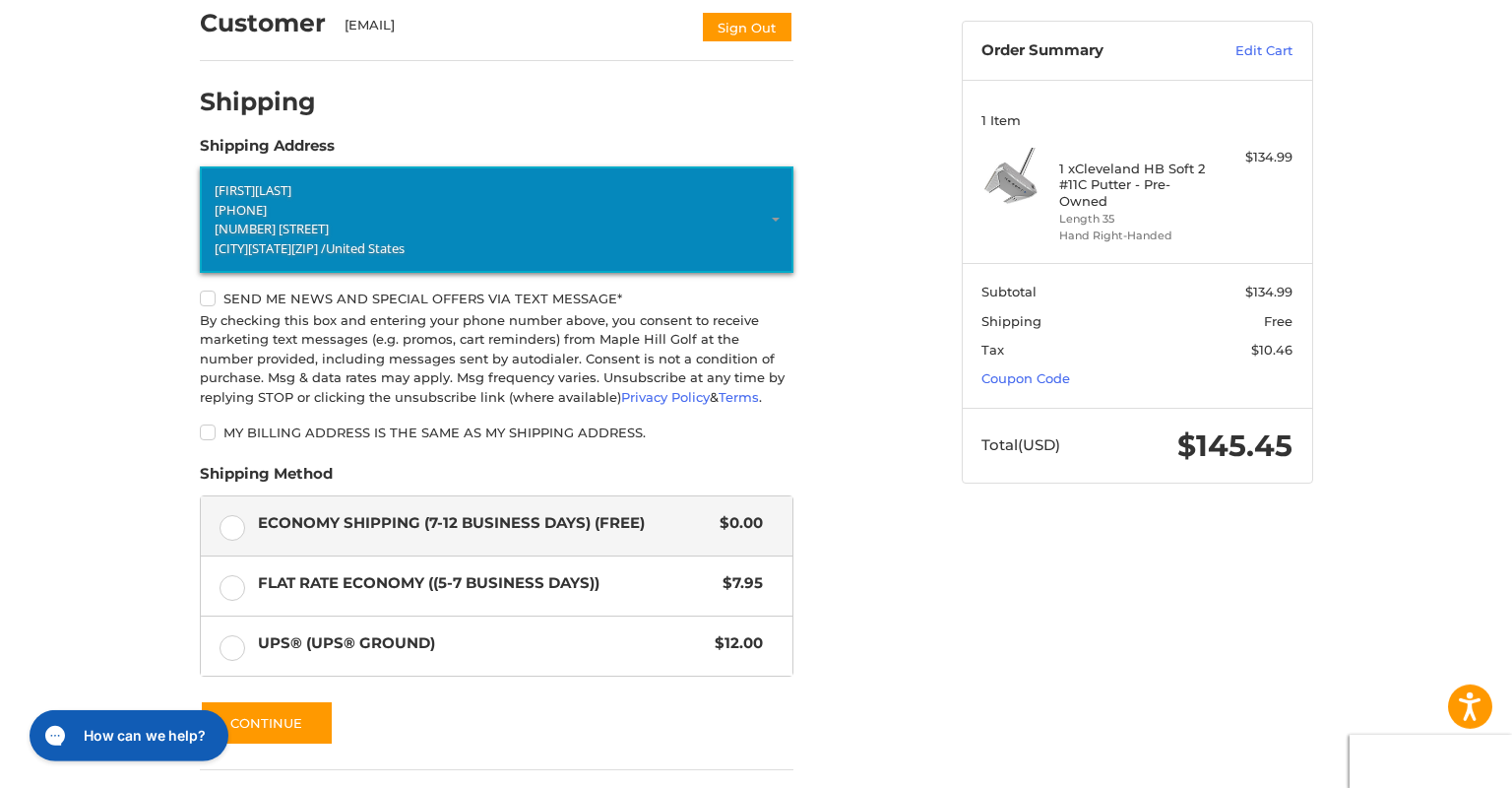 click on "[PHONE]" at bounding box center [240, 210] 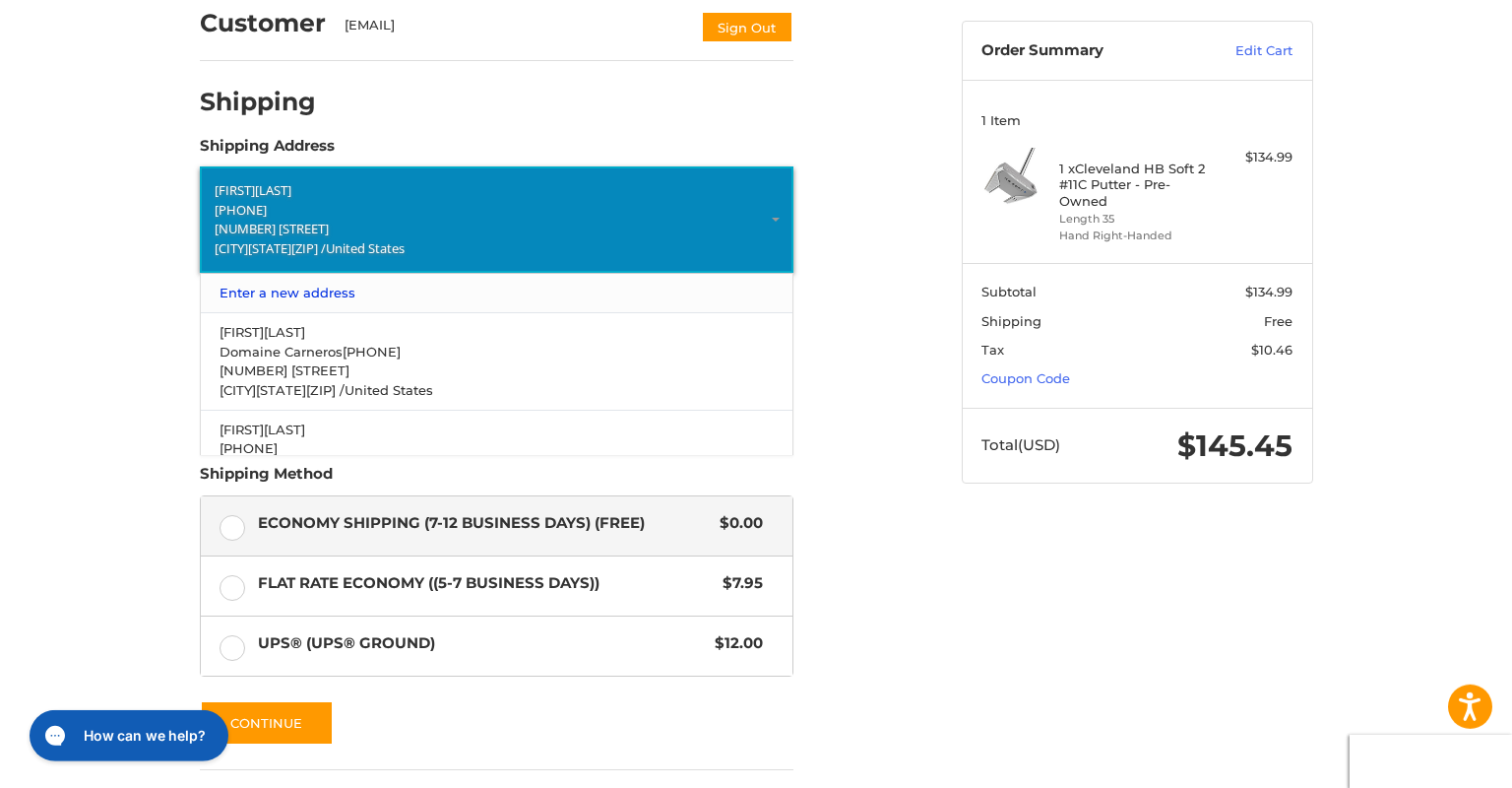 click on "Enter a new address" at bounding box center (496, 293) 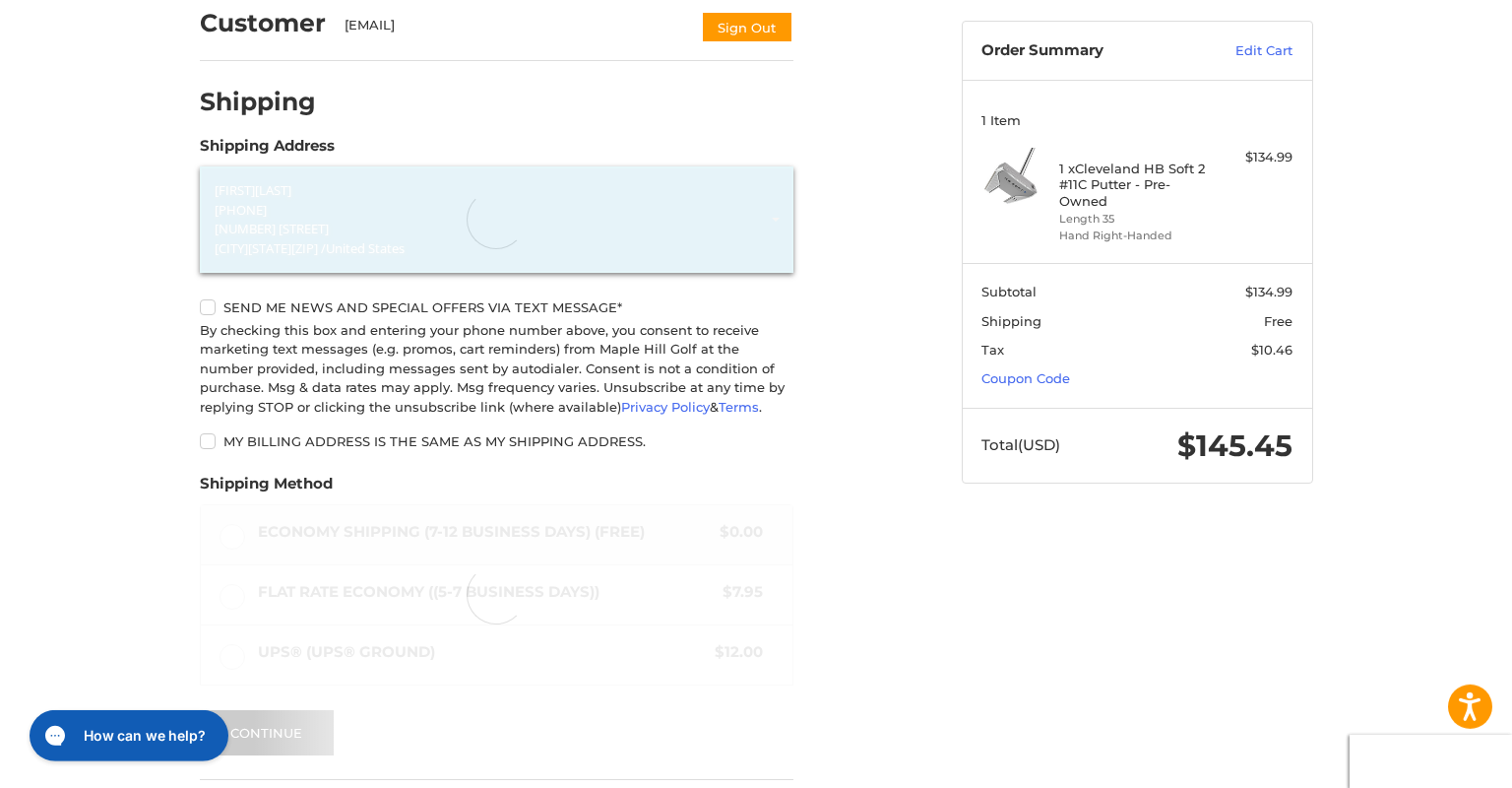select on "**" 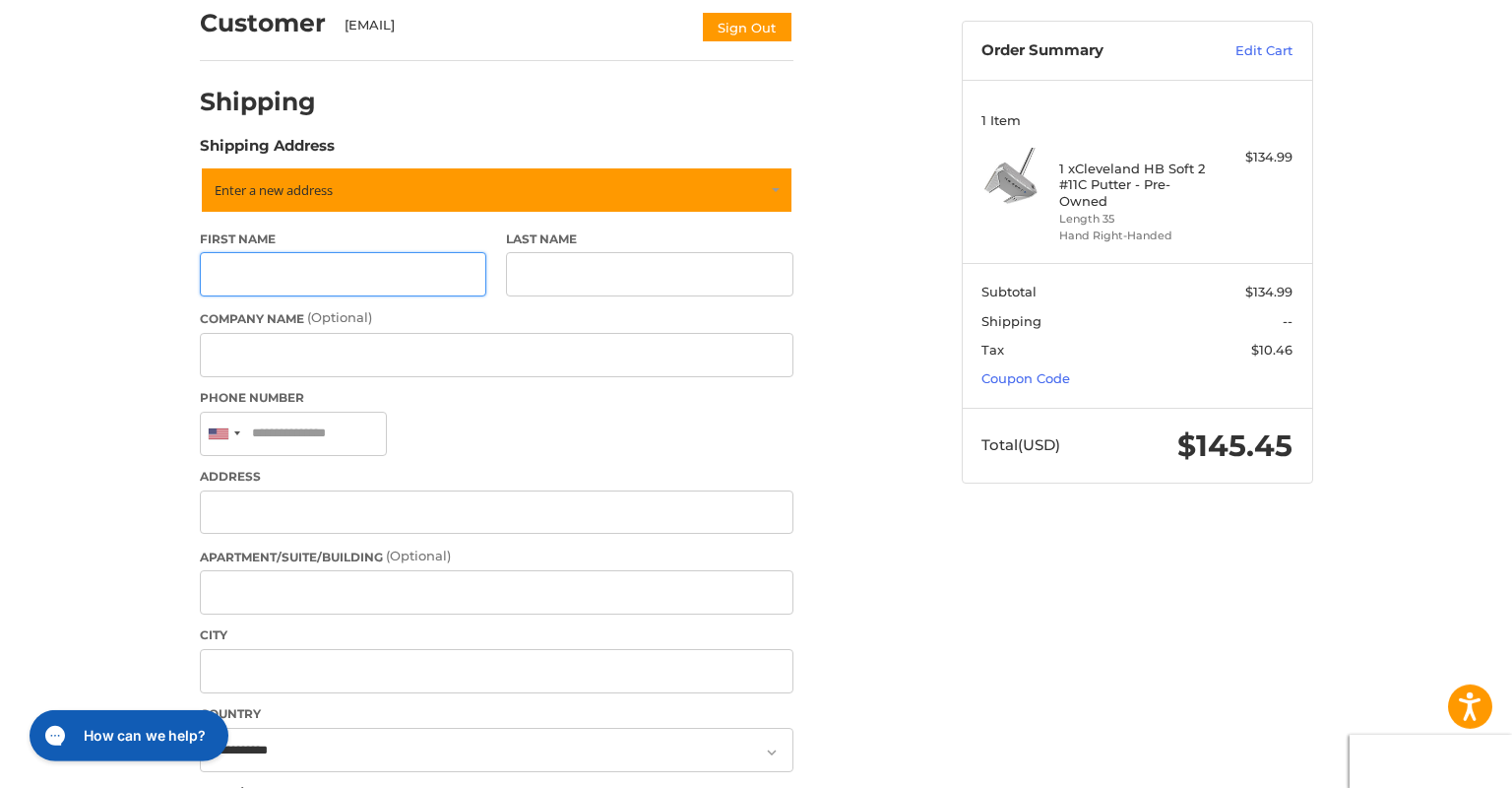 click on "First Name" at bounding box center (344, 274) 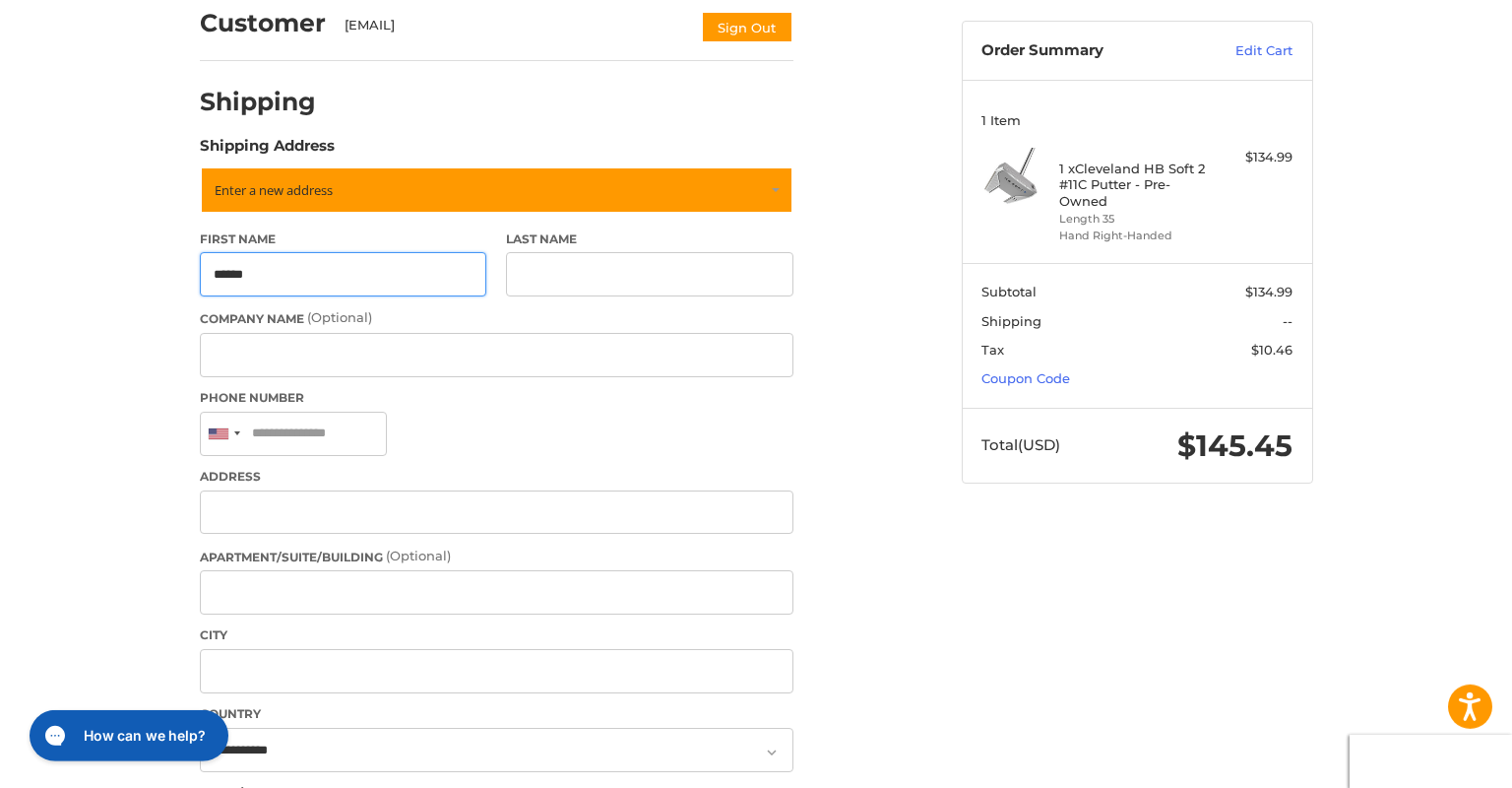 type on "******" 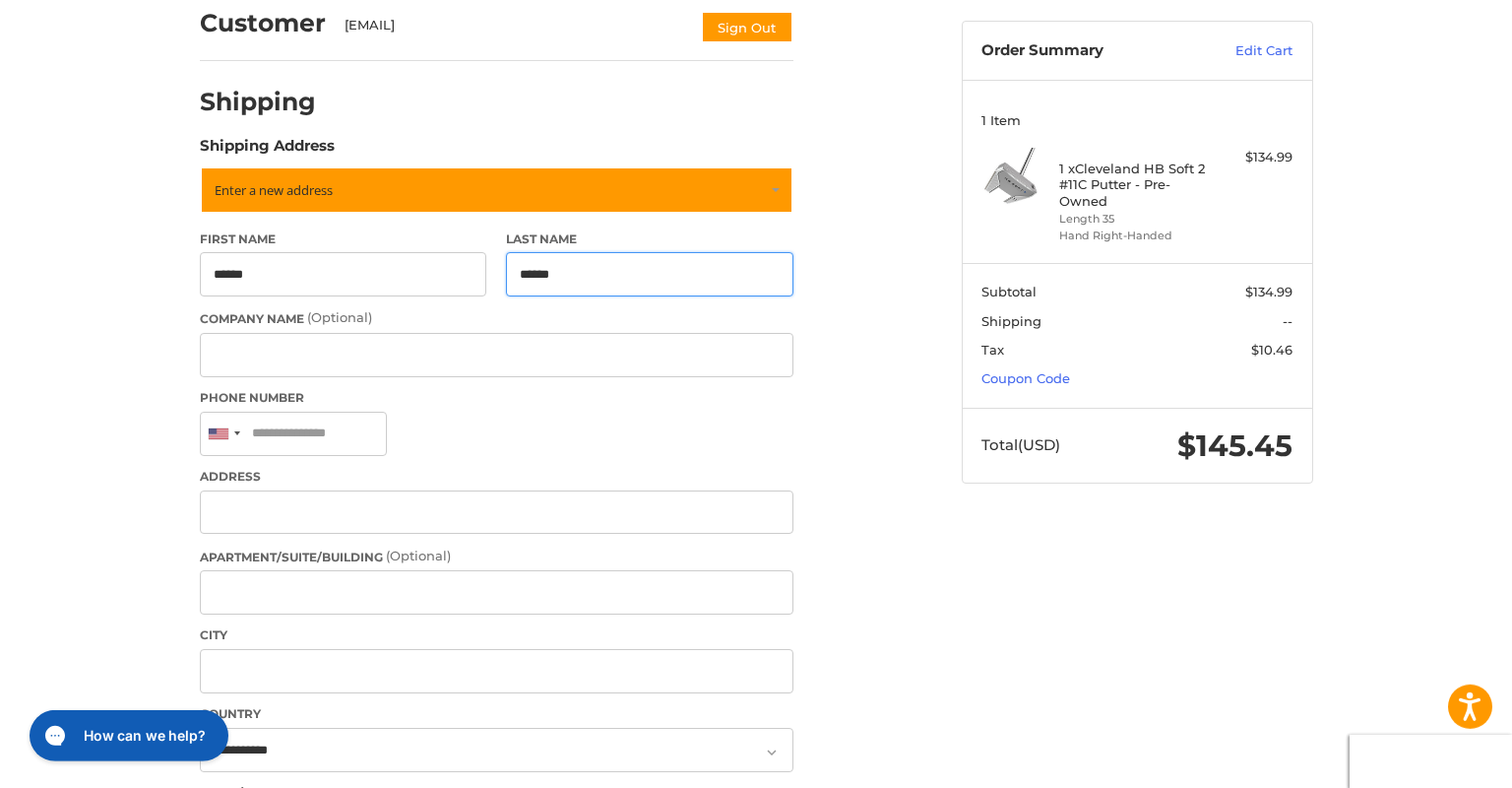 type on "******" 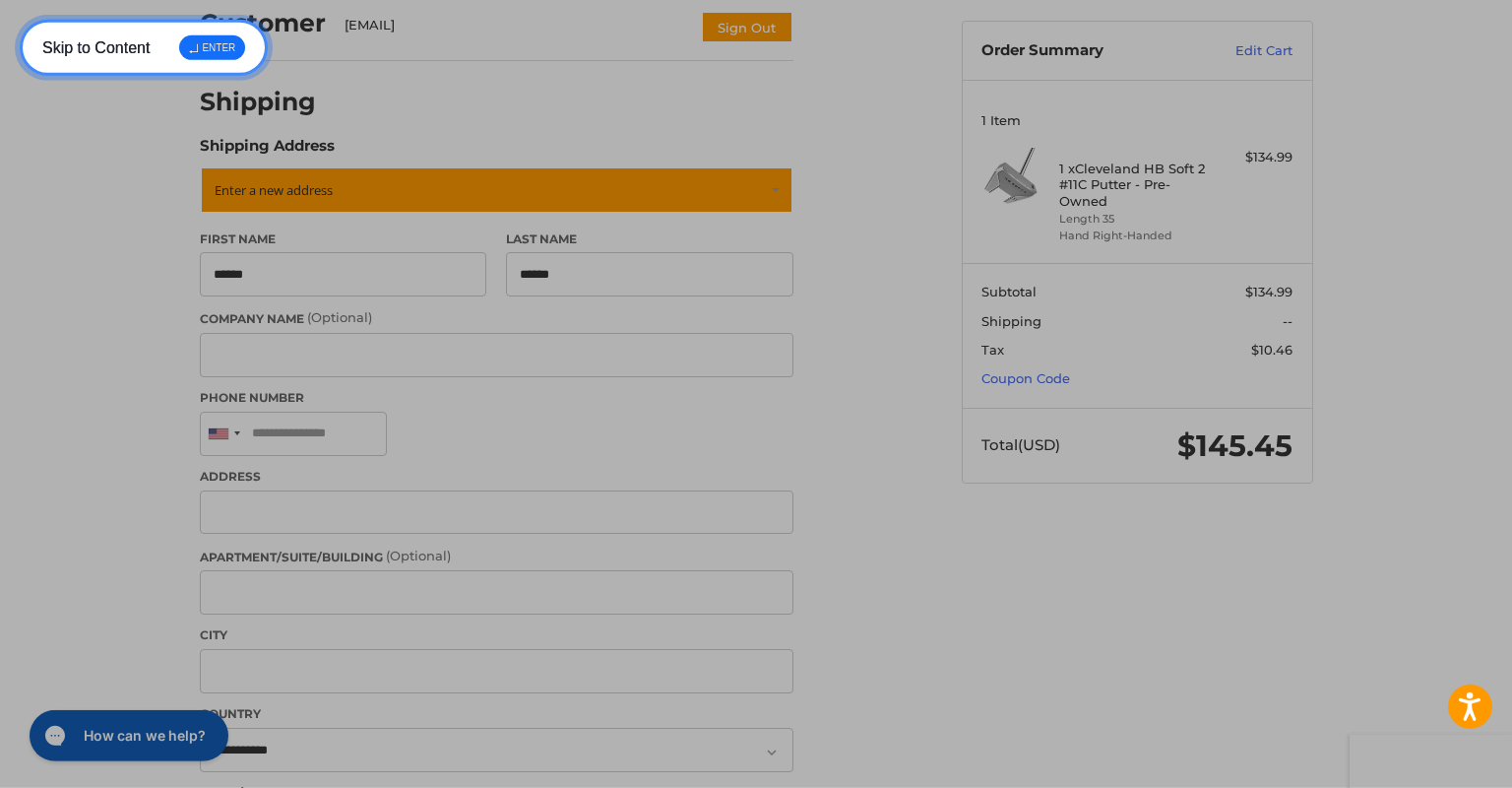 click on "Skip to Menu ↵ ENTER" at bounding box center (136, 77) 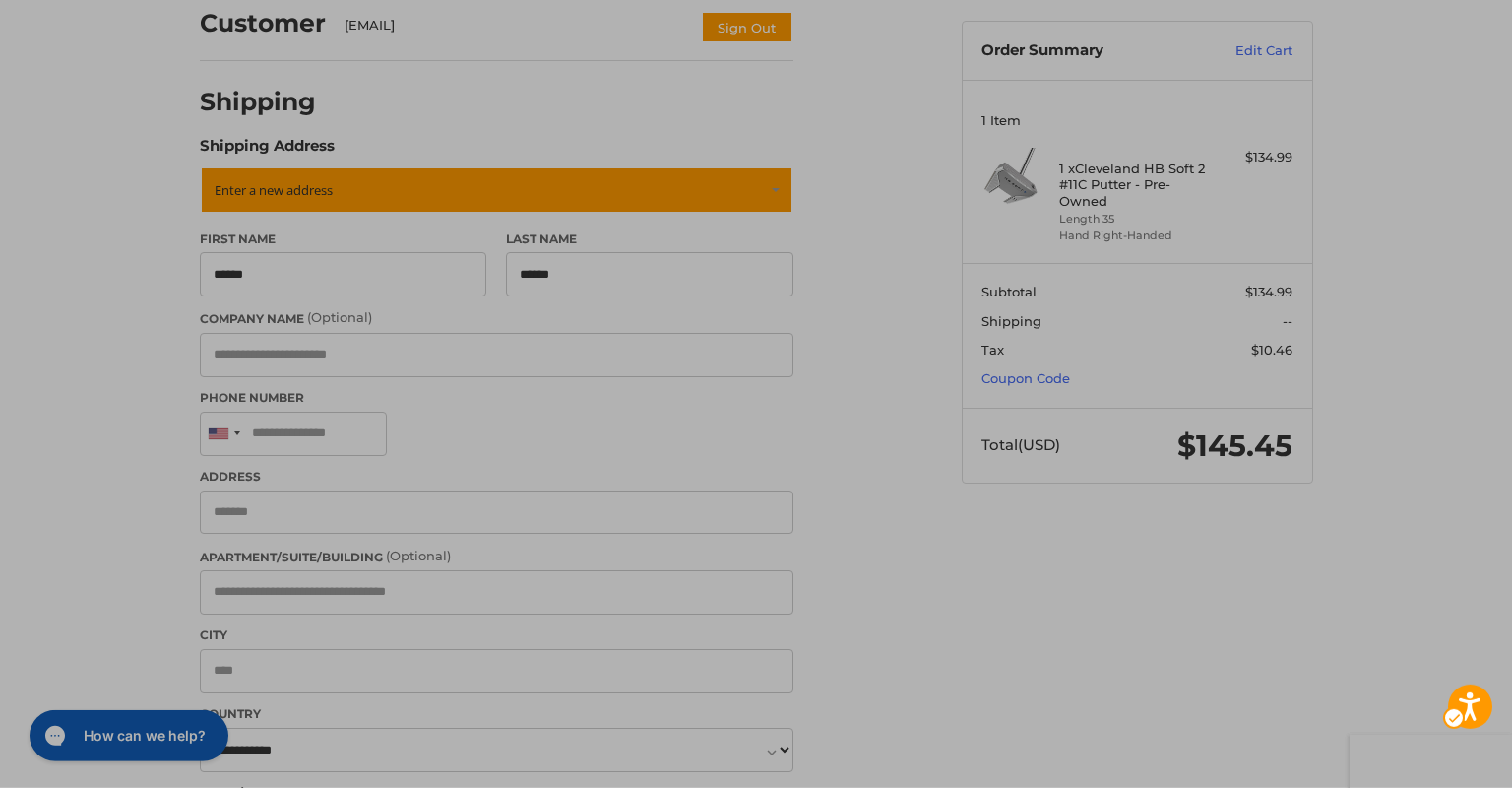 click on "Customer [EMAIL] Sign Out Shipping Shipping Address Enter a new address First Name ****** Last Name ****** Company Name   (Optional) Phone Number United States +1 Afghanistan (‫افغانستان‬‎) +93 Albania (Shqipëri) +355 Algeria (‫الجزائر‬‎) +213 American Samoa +1 Andorra +376 Angola +244 Anguilla +1 Antigua and Barbuda +1 Argentina +54 Armenia (Հայաստան) +374 Aruba +297 Ascension Island +247 Australia +61 Austria (Österreich) +43 Azerbaijan (‫Azerbaijan‬‎) +994 Bahamas +1 Bahrain (‫البحرين‬‎) +973 Bangladesh (Bangladesh) +880 Barbados +1 Belarus (Belarus) +375 Belgium (België) +32 Belize +501 Benin (Bénin) +229 Bermuda +1 Bhutan (Bhutan) +975 Bolivia +591 Bosnia and Herzegovina (Bosnia and Herzegovina) +387 Botswana +267 Brazil (Brasil) +55 British Indian Ocean Territory +246 British Virgin Islands +1 Brunei +673 Bulgaria (Bulgaria) +359 Burkina Faso +226 Burundi (Burundi) +257 +855 +237 +1" at bounding box center [756, 775] 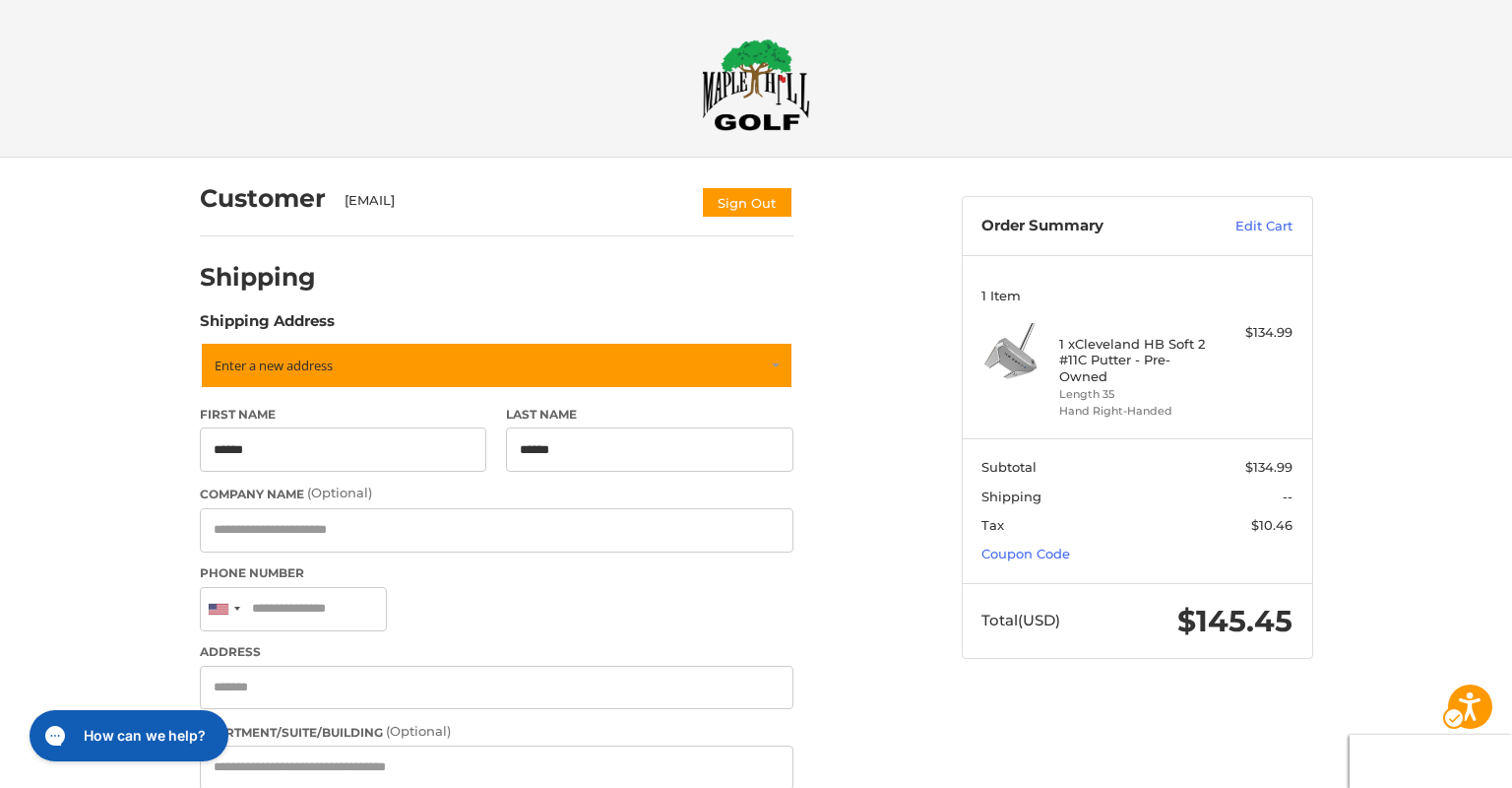 scroll, scrollTop: 196, scrollLeft: 0, axis: vertical 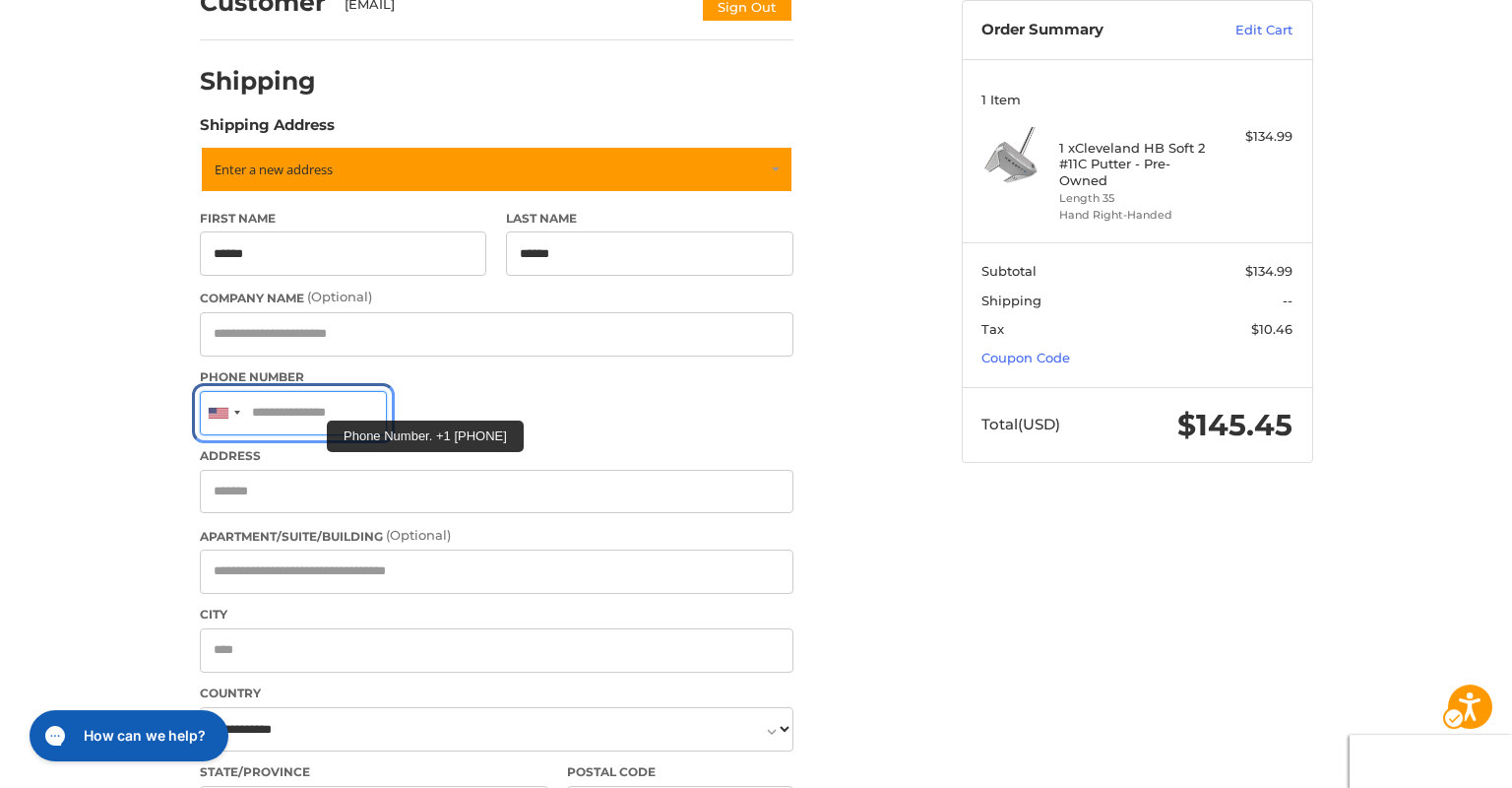 click on "Phone Number" at bounding box center (293, 413) 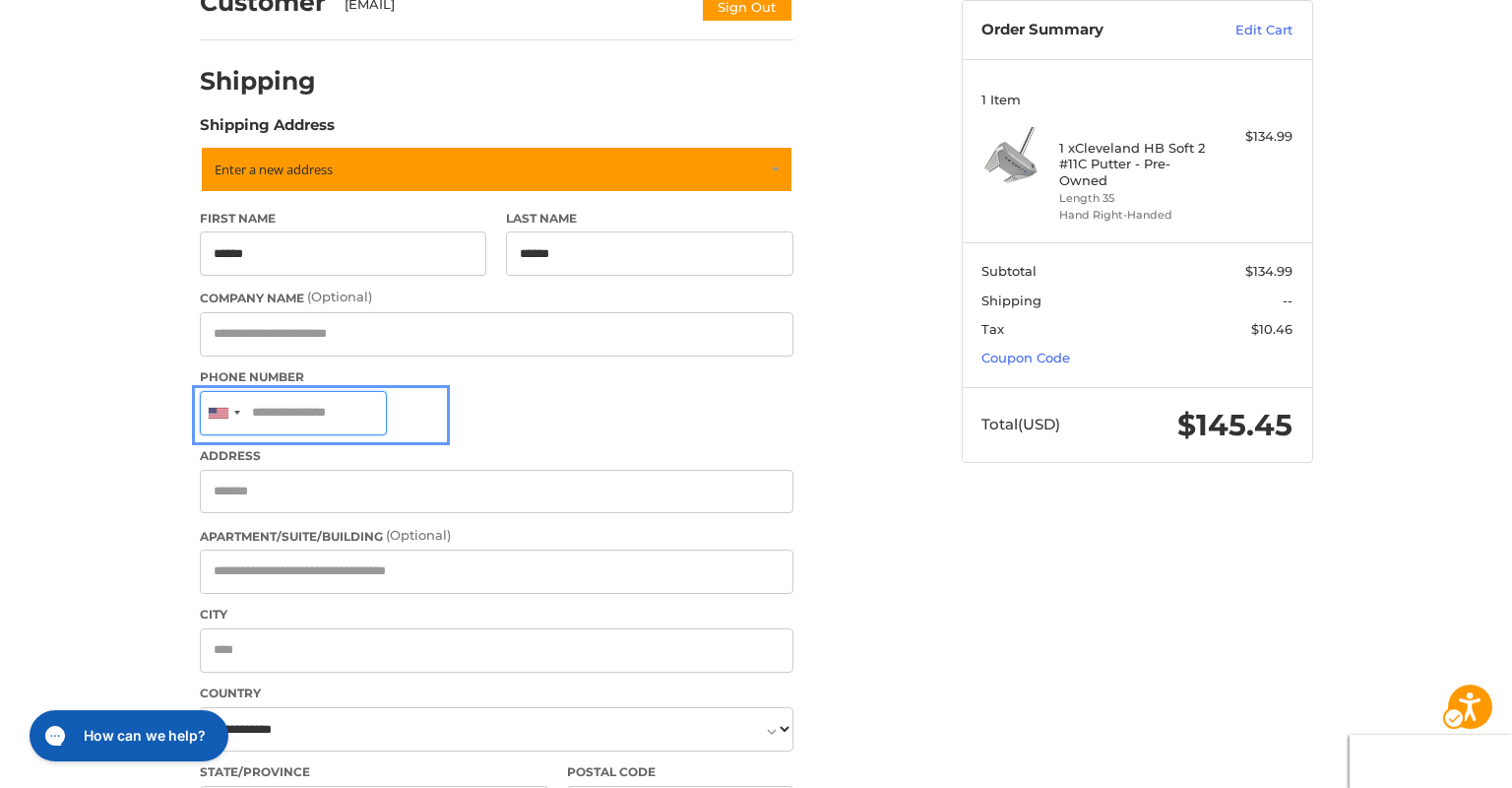 type on "*" 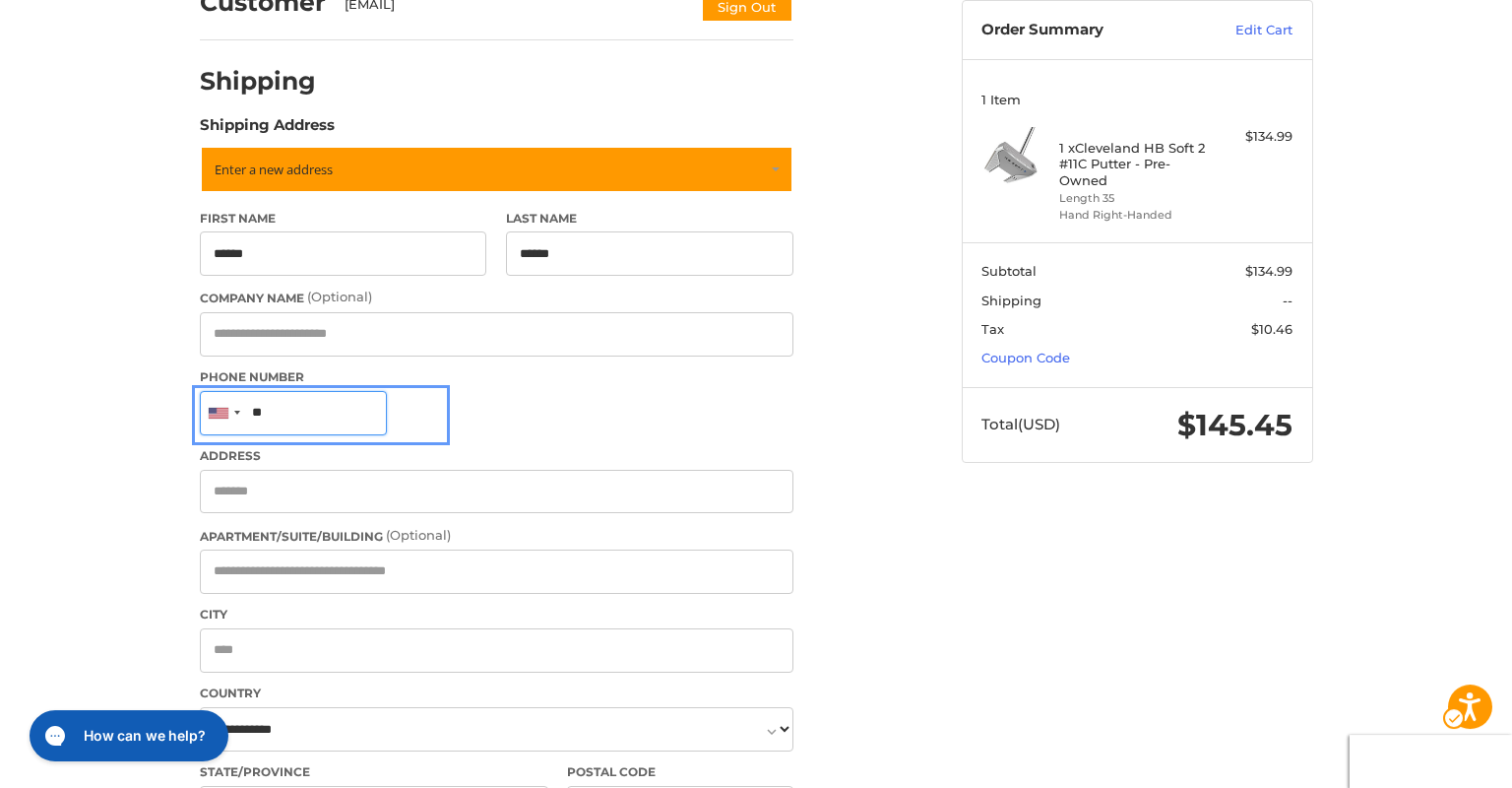 type on "*" 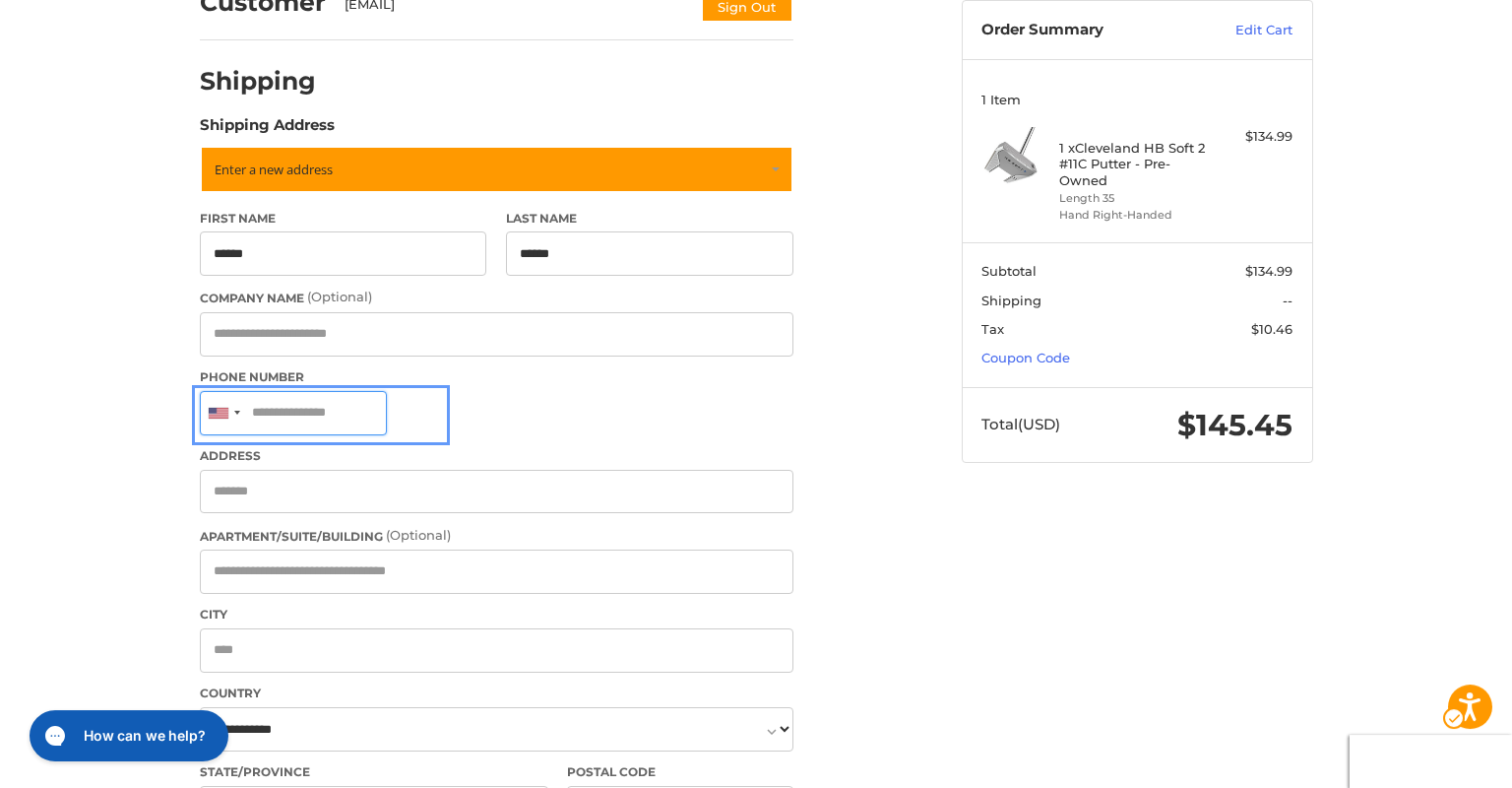 type on "*" 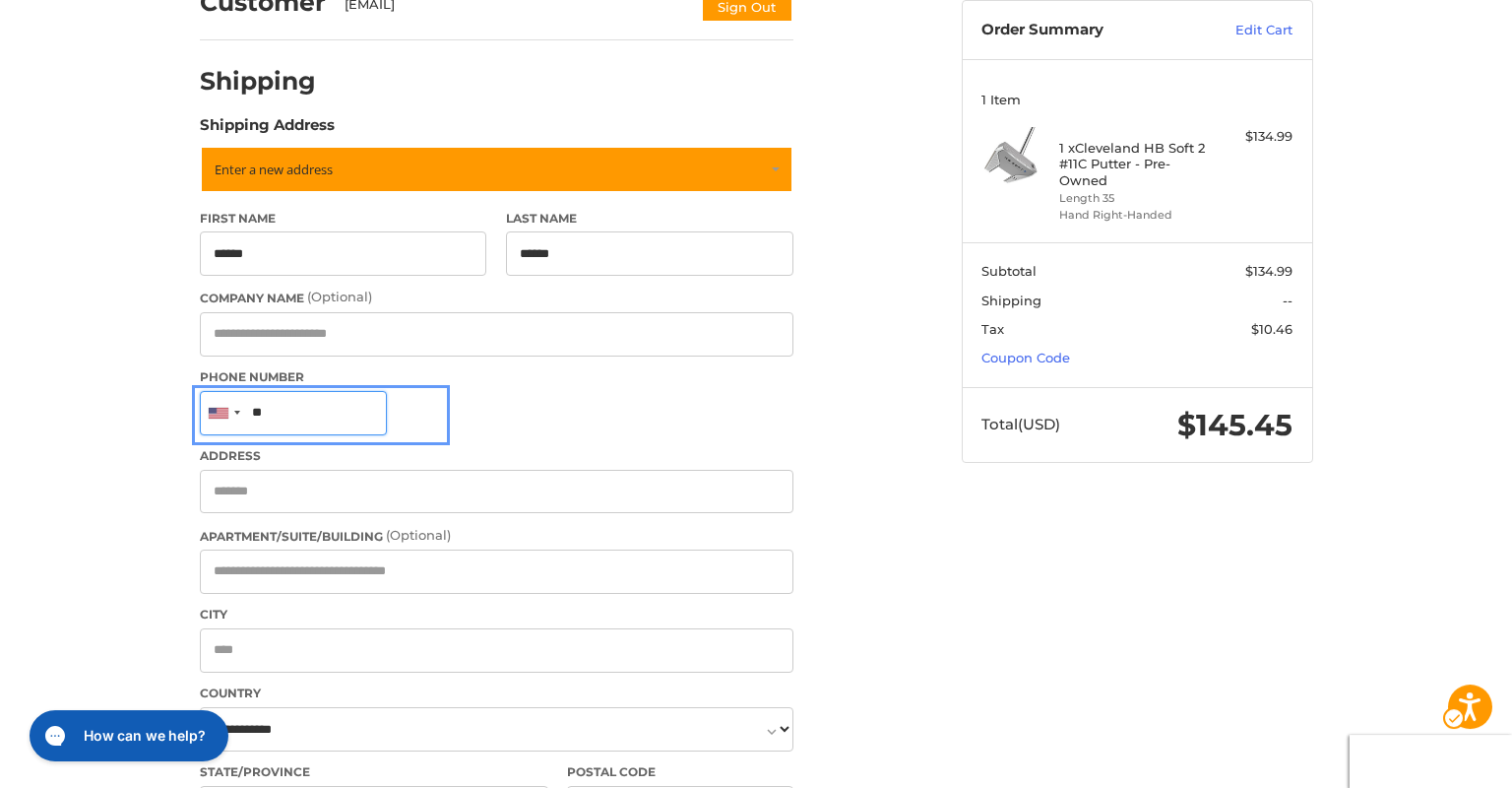 type on "*" 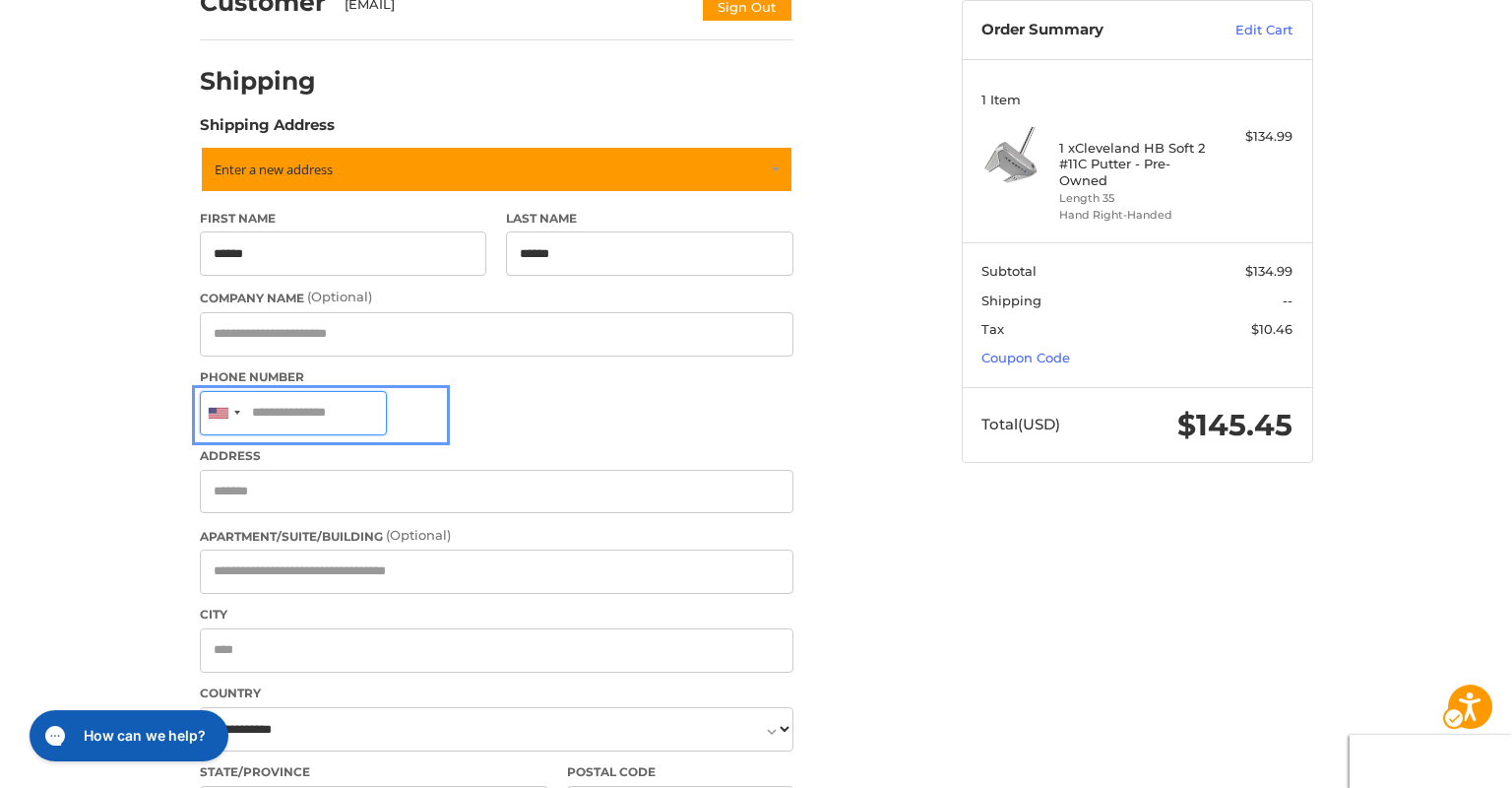 type on "*" 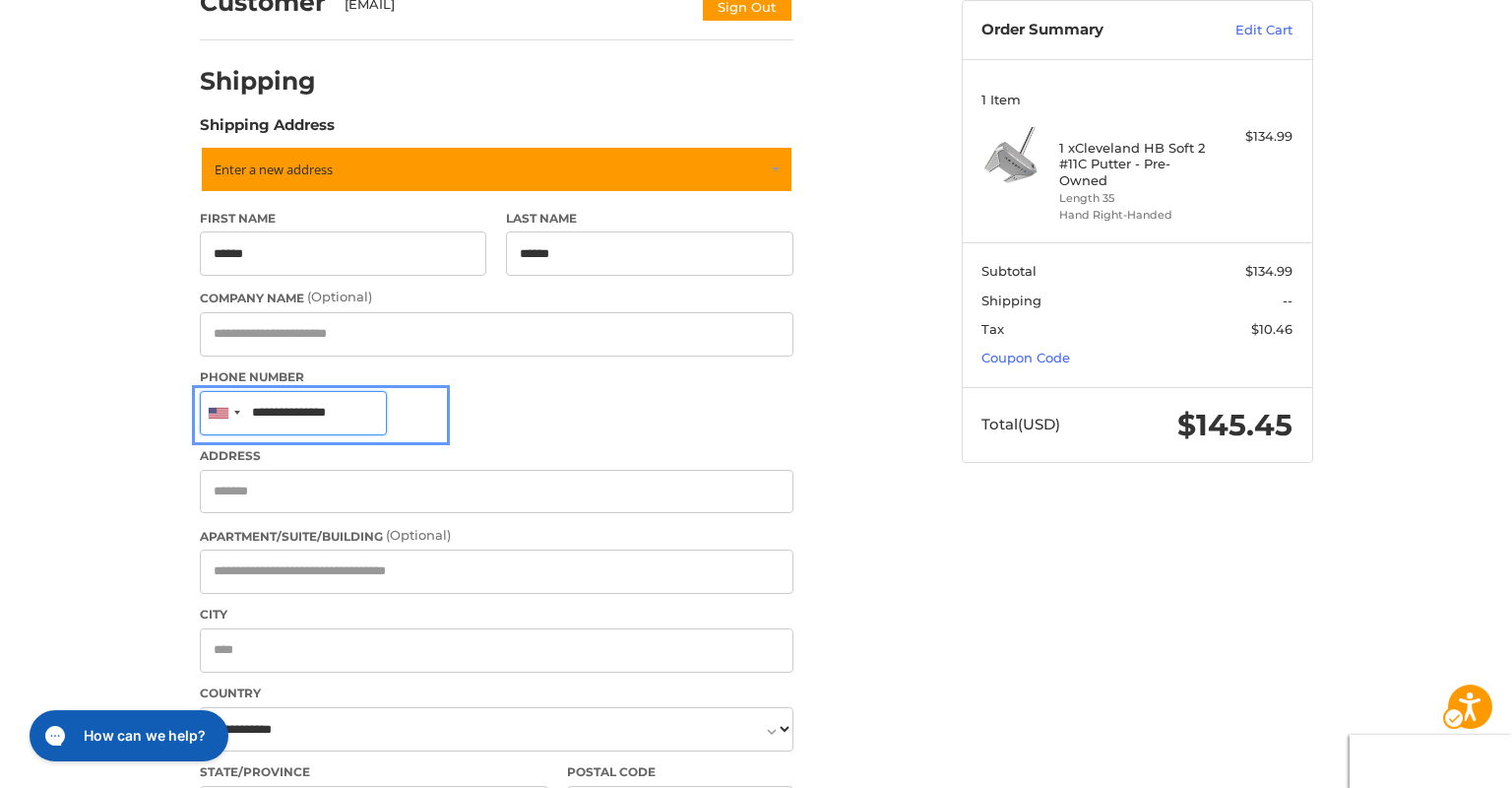 type on "**********" 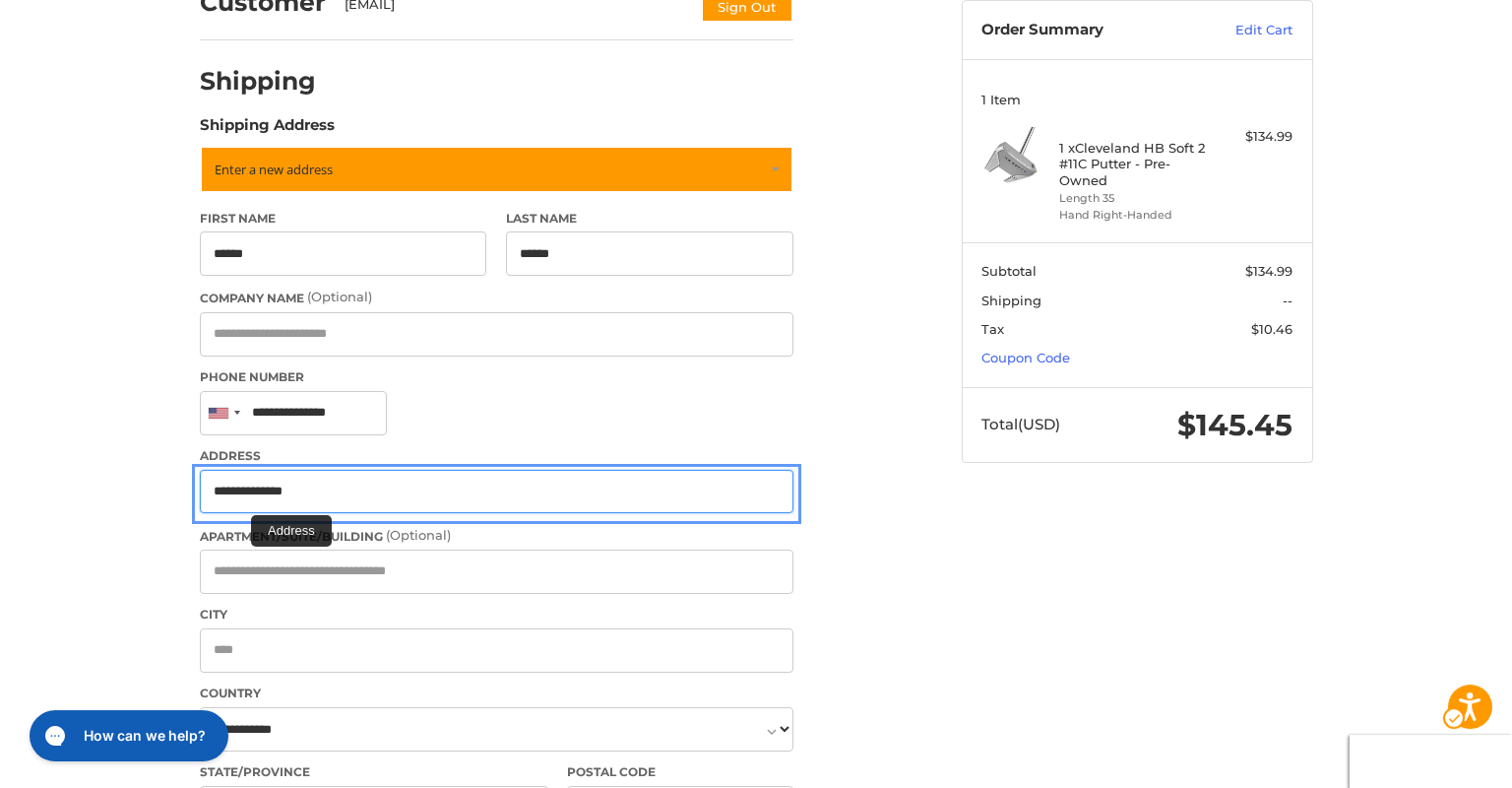 type on "**********" 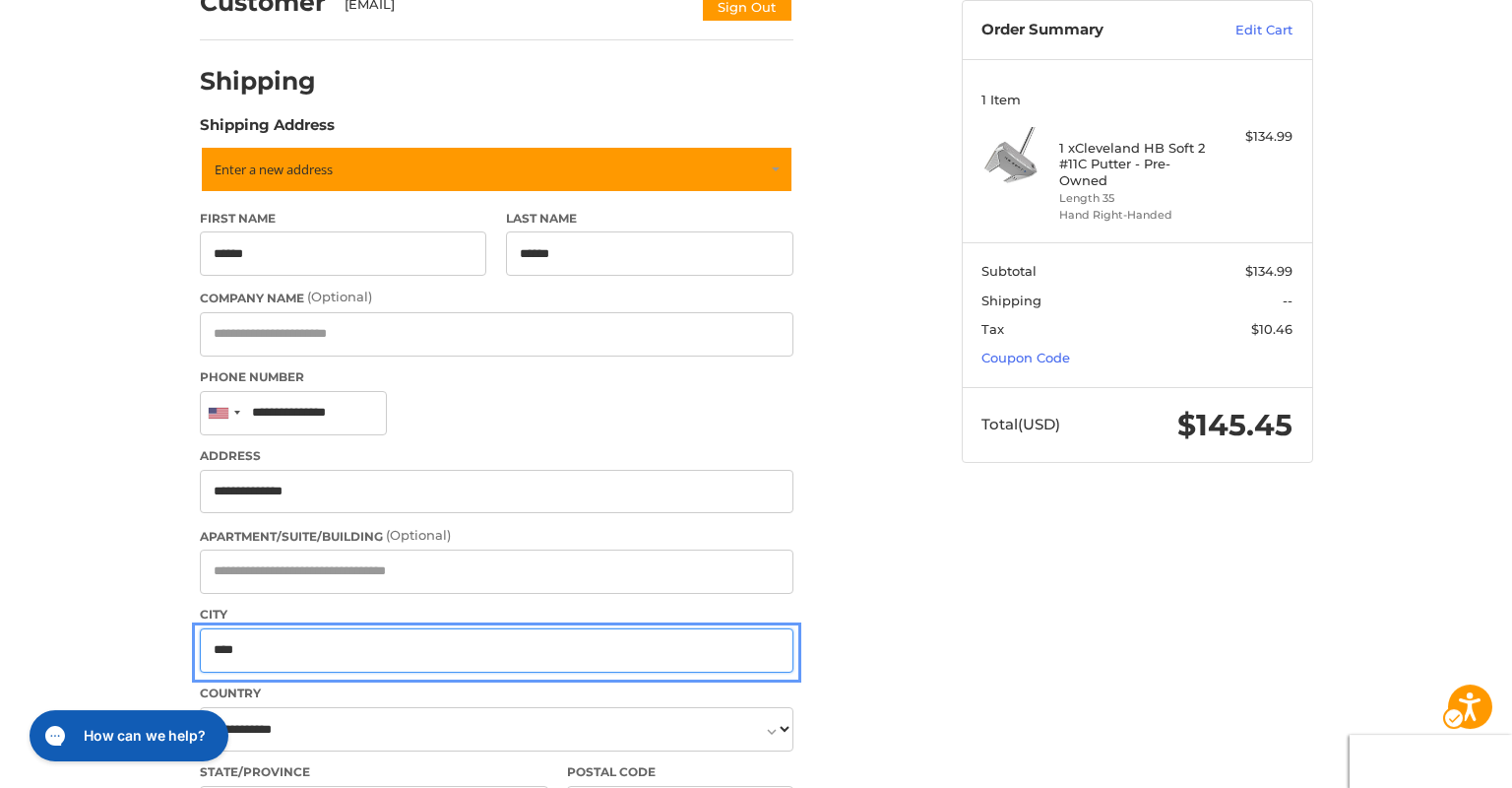 type on "****" 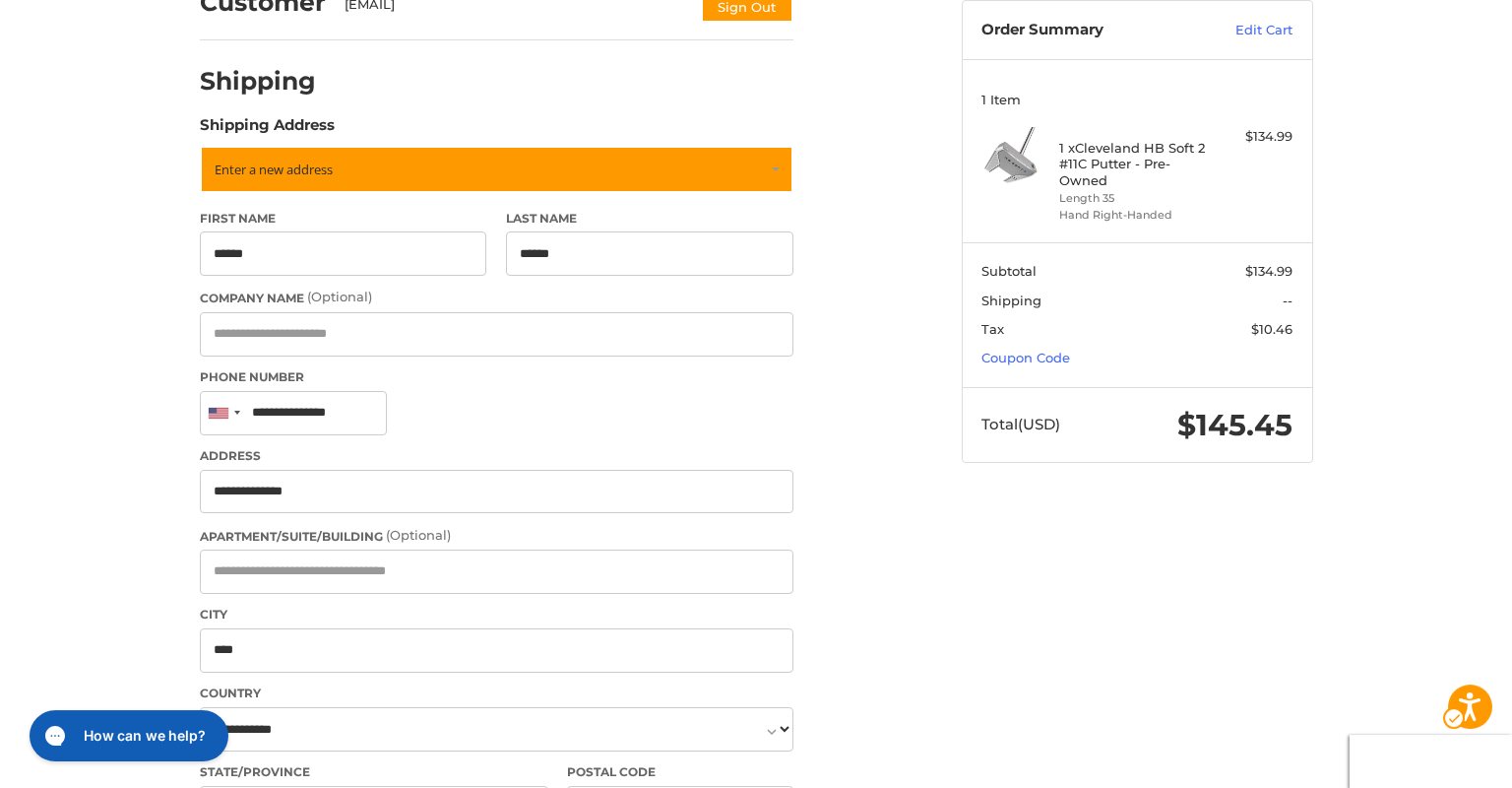 click on "Customer [EMAIL] Sign Out Shipping Shipping Address Enter a new address First Name ****** Last Name ****** Company Name   (Optional) Phone Number United States +1 Afghanistan (‫افغانستان‬‎) +93 Albania (Shqipëri) +355 Algeria (‫الجزائر‬‎) +213 American Samoa +1 Andorra +376 Angola +244 Anguilla +1 Antigua and Barbuda +1 Argentina +54 Armenia (Հայաստան) +374 Aruba +297 Ascension Island +247 Australia +61 Austria (Österreich) +43 Azerbaijan (‫Azerbaijan‬‎) +994 Bahamas +1 Bahrain (‫البحرين‬‎) +973 Bangladesh (Bangladesh) +880 Barbados +1 Belarus (Belarus) +375 Belgium (België) +32 Belize +501 Benin (Bénin) +229 Bermuda +1 Bhutan (Bhutan) +975 Bolivia +591 Bosnia and Herzegovina (Bosnia and Herzegovina) +387 Botswana +267 Brazil (Brasil) +55 British Indian Ocean Territory +246 British Virgin Islands +1 Brunei +673 Bulgaria (Bulgaria) +359 Burkina Faso +226 Burundi (Burundi) +257 +855 +237 +1" at bounding box center [756, 755] 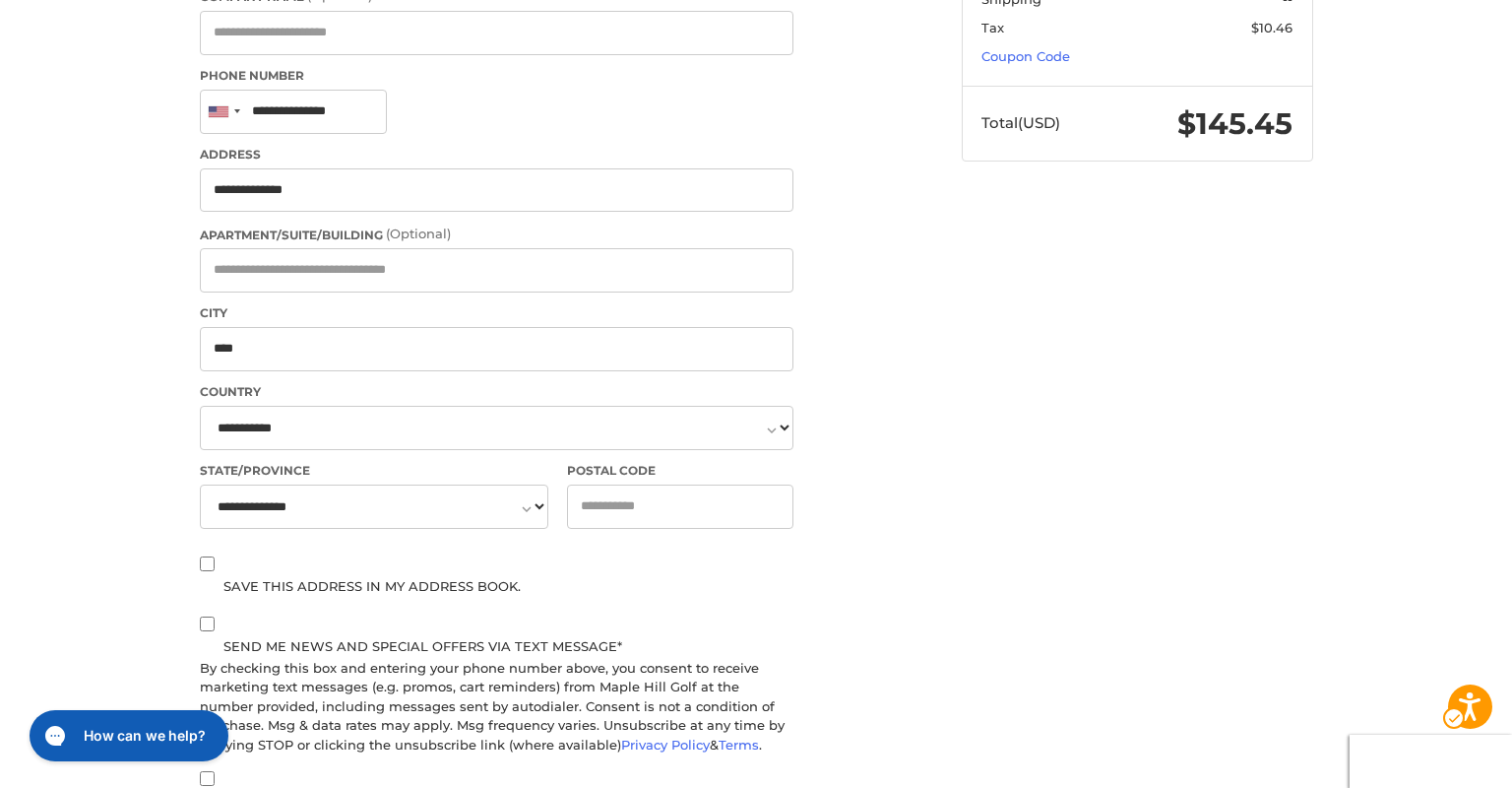 scroll, scrollTop: 508, scrollLeft: 0, axis: vertical 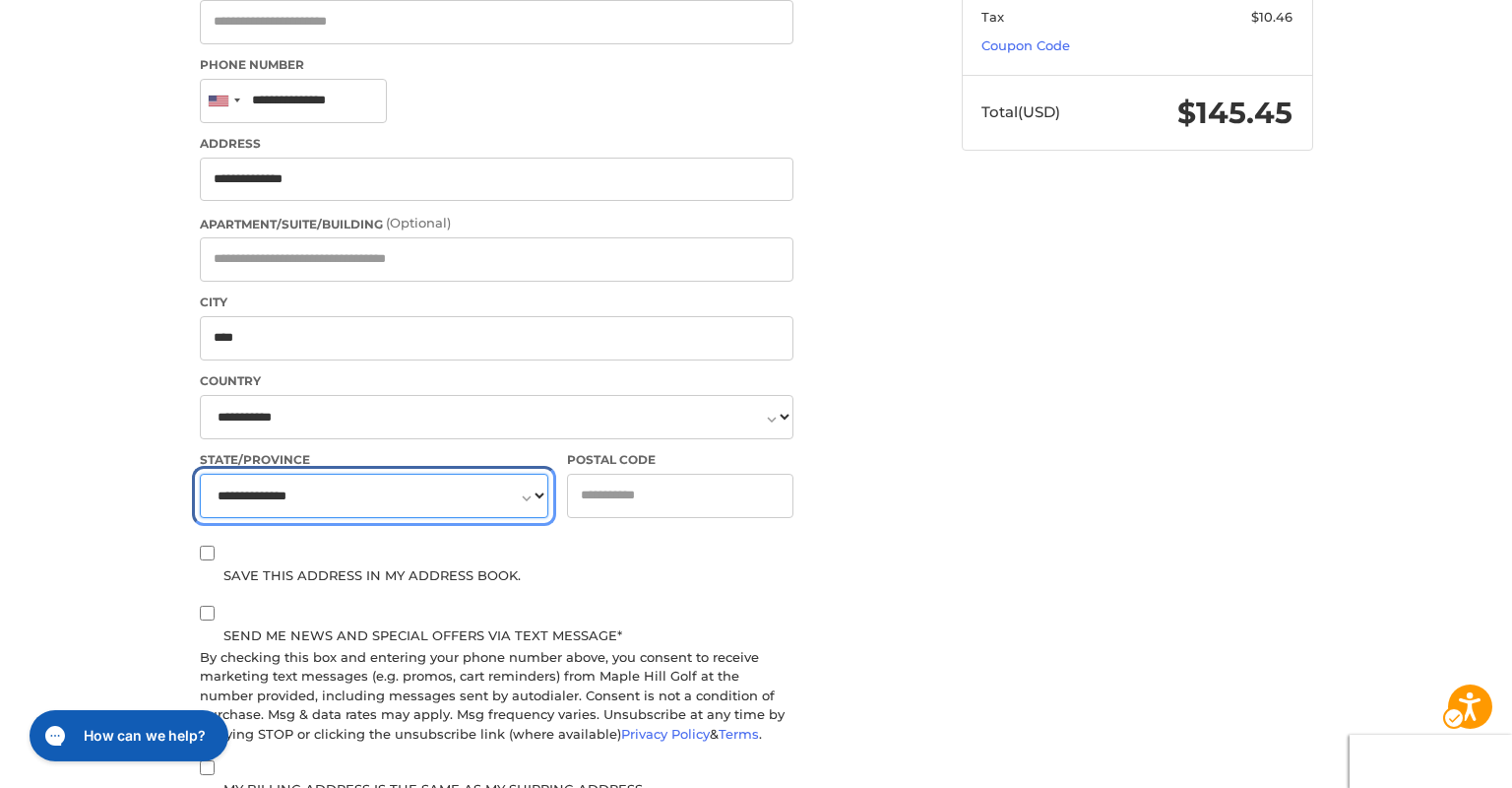 click on "**********" at bounding box center (374, 495) 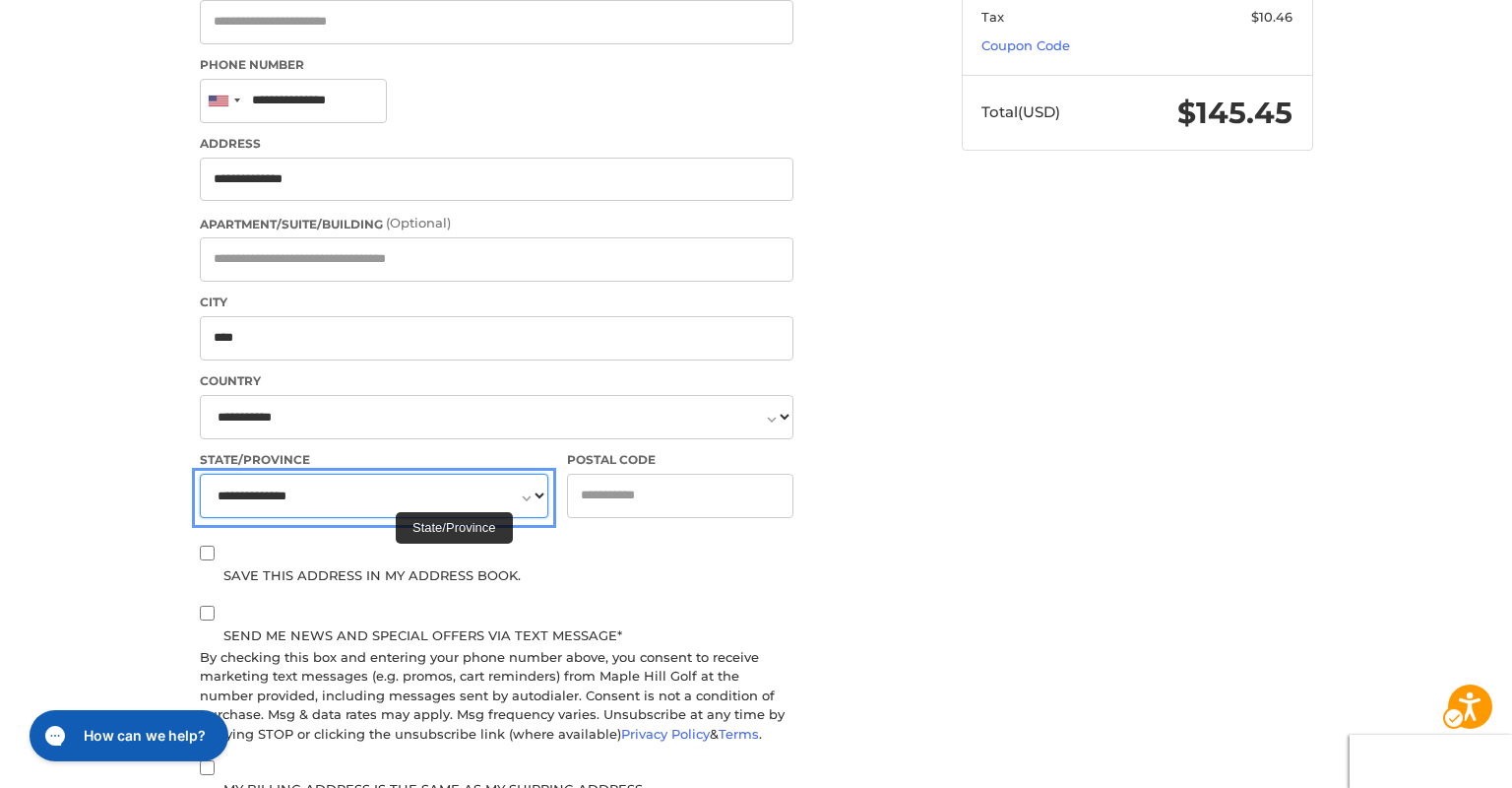 select on "**" 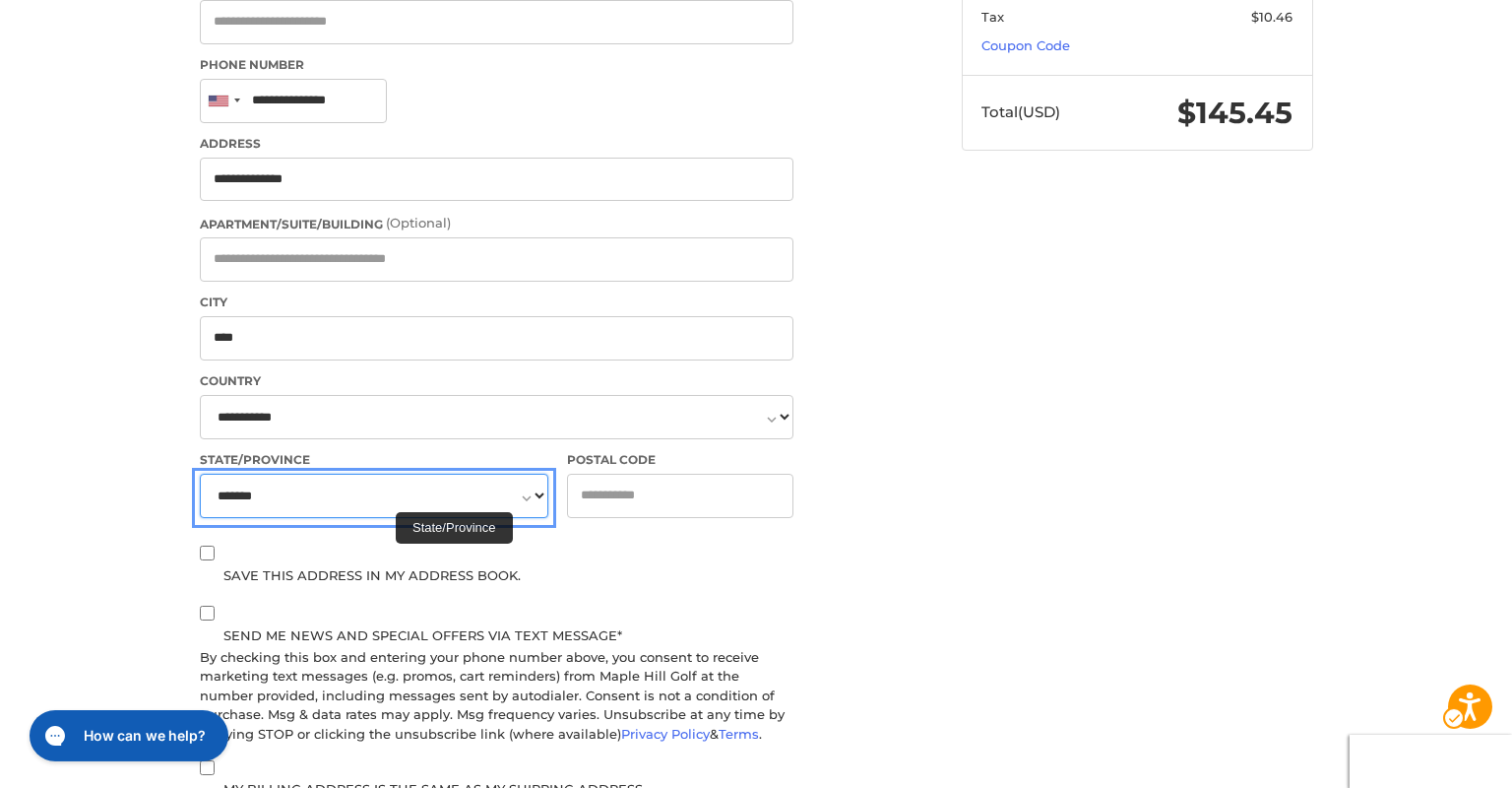 click on "**********" at bounding box center (0, 0) 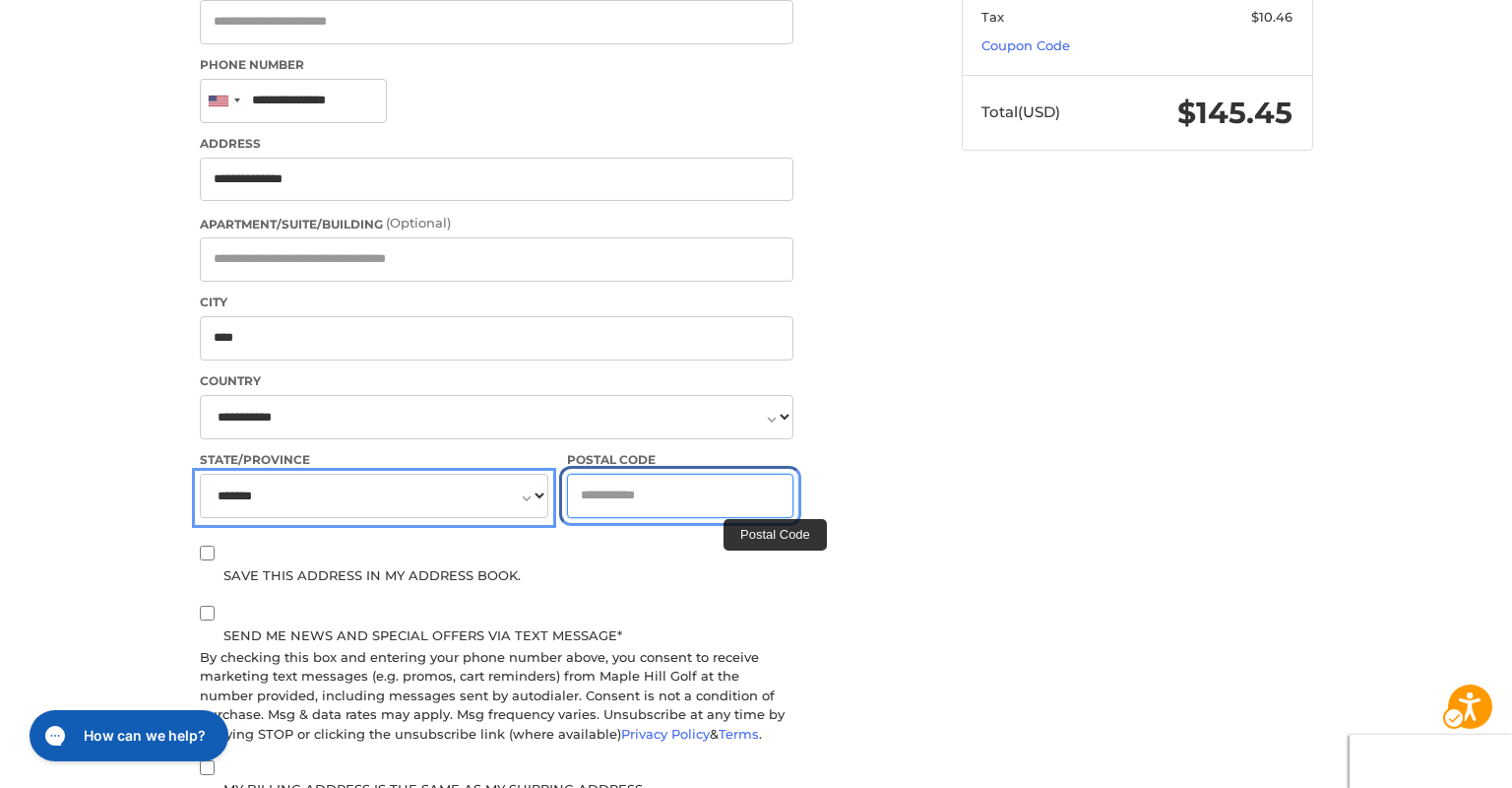 click on "Postal Code" at bounding box center (680, 495) 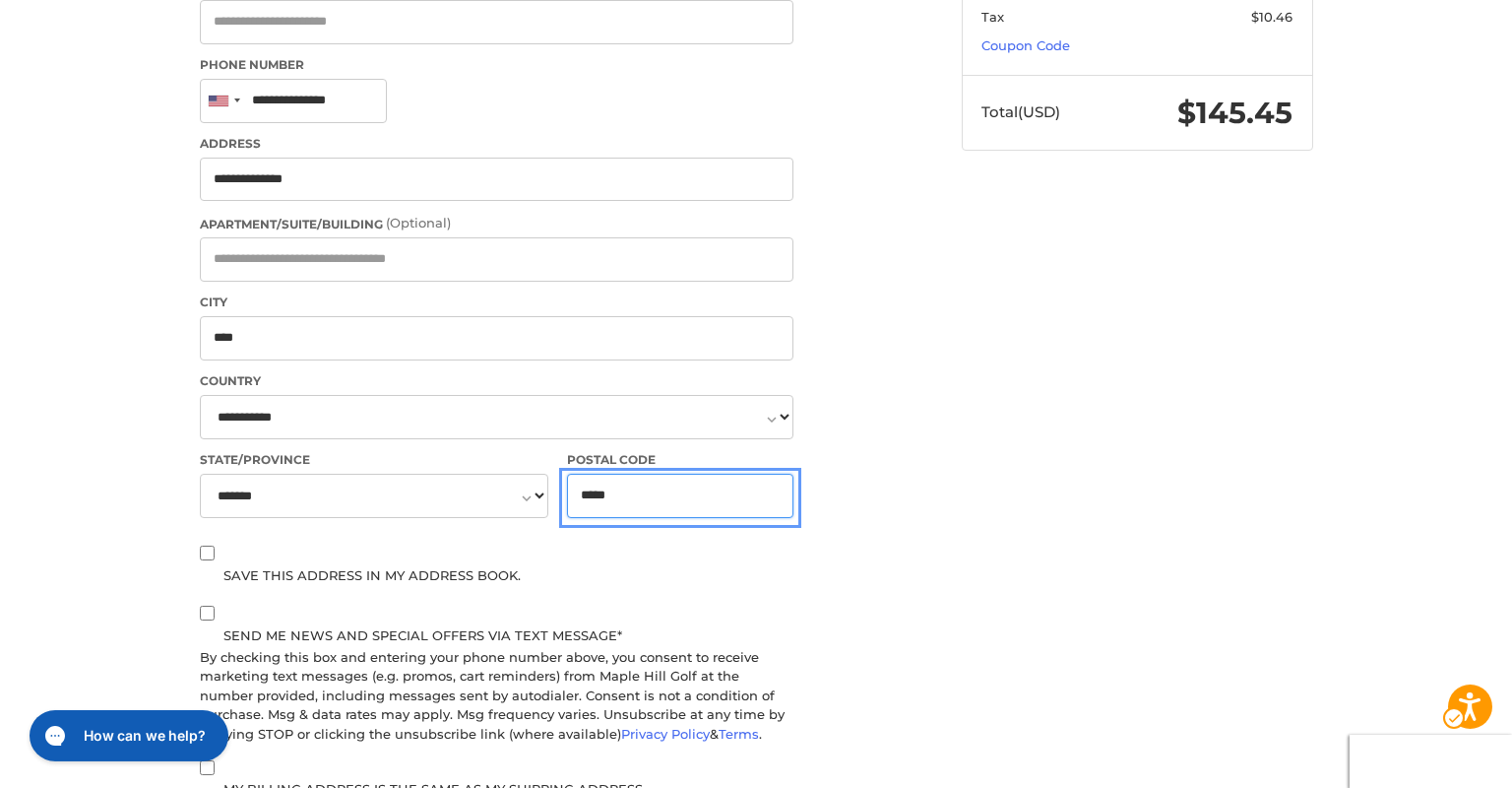 type on "*****" 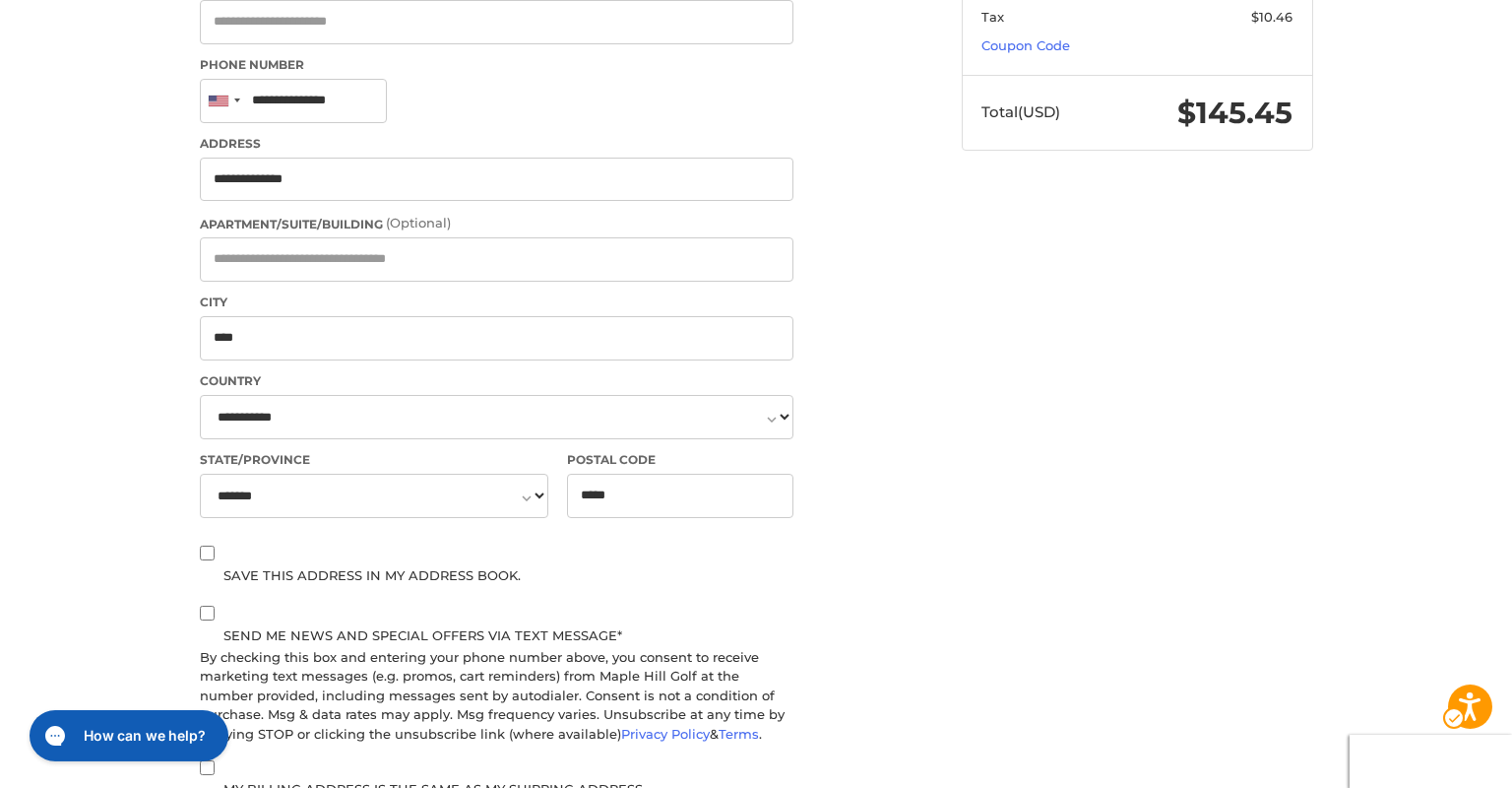 click on "Customer [EMAIL] Sign Out Shipping Shipping Address Enter a new address First Name ****** Last Name ****** Company Name   (Optional) Phone Number United States +1 Afghanistan (‫افغانستان‬‎) +93 Albania (Shqipëri) +355 Algeria (‫الجزائر‬‎) +213 American Samoa +1 Andorra +376 Angola +244 Anguilla +1 Antigua and Barbuda +1 Argentina +54 Armenia (Հայաստան) +374 Aruba +297 Ascension Island +247 Australia +61 Austria (Österreich) +43 Azerbaijan (‫Azerbaijan‬‎) +994 Bahamas +1 Bahrain (‫البحرين‬‎) +973 Bangladesh (Bangladesh) +880 Barbados +1 Belarus (Belarus) +375 Belgium (België) +32 Belize +501 Benin (Bénin) +229 Bermuda +1 Bhutan (Bhutan) +975 Bolivia +591 Bosnia and Herzegovina (Bosnia and Herzegovina) +387 Botswana +267 Brazil (Brasil) +55 British Indian Ocean Territory +246 British Virgin Islands +1 Brunei +673 Bulgaria (Bulgaria) +359 Burkina Faso +226 Burundi (Burundi) +257 +855 +237 +1" at bounding box center (756, 423) 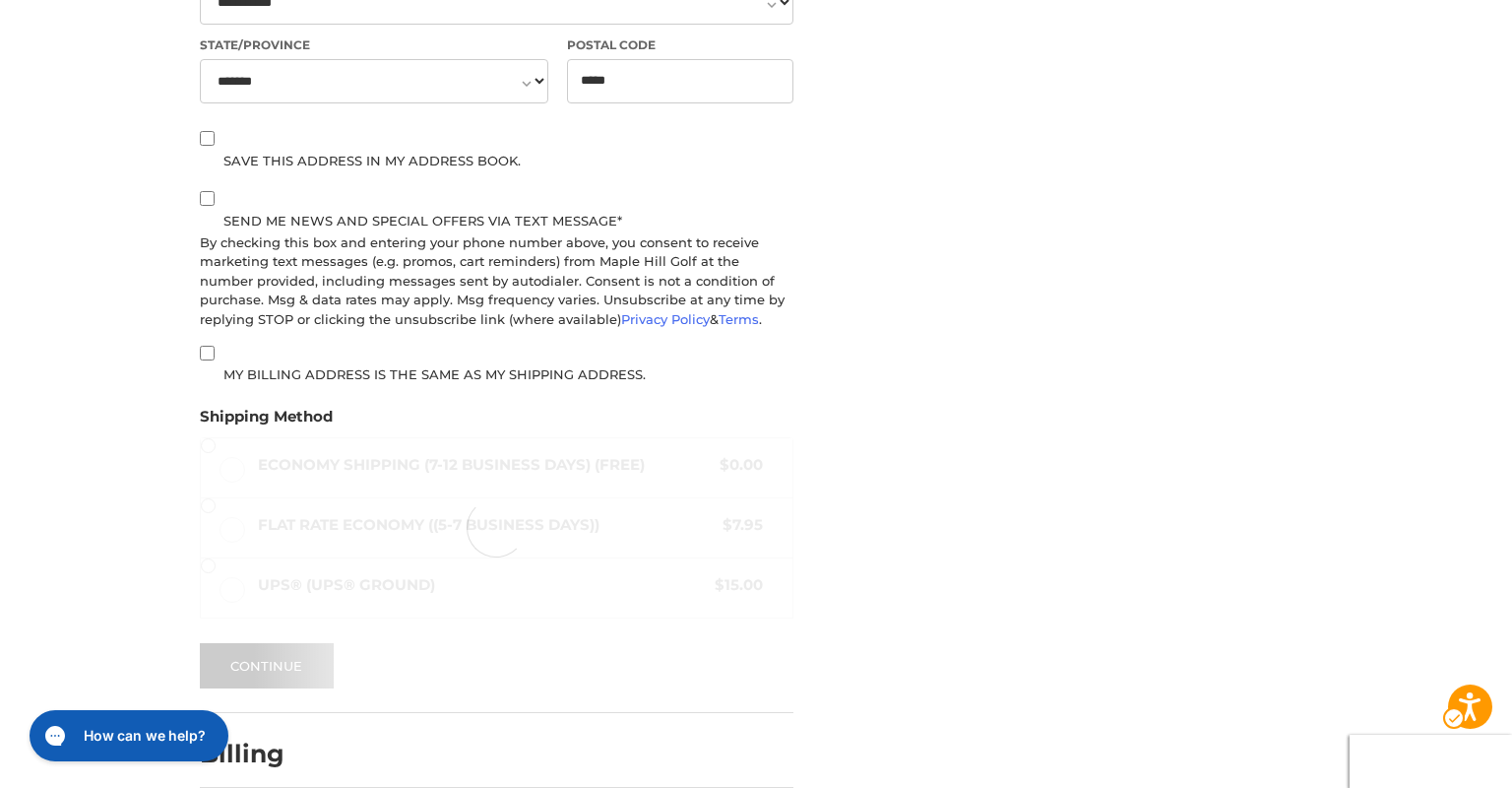 scroll, scrollTop: 1018, scrollLeft: 0, axis: vertical 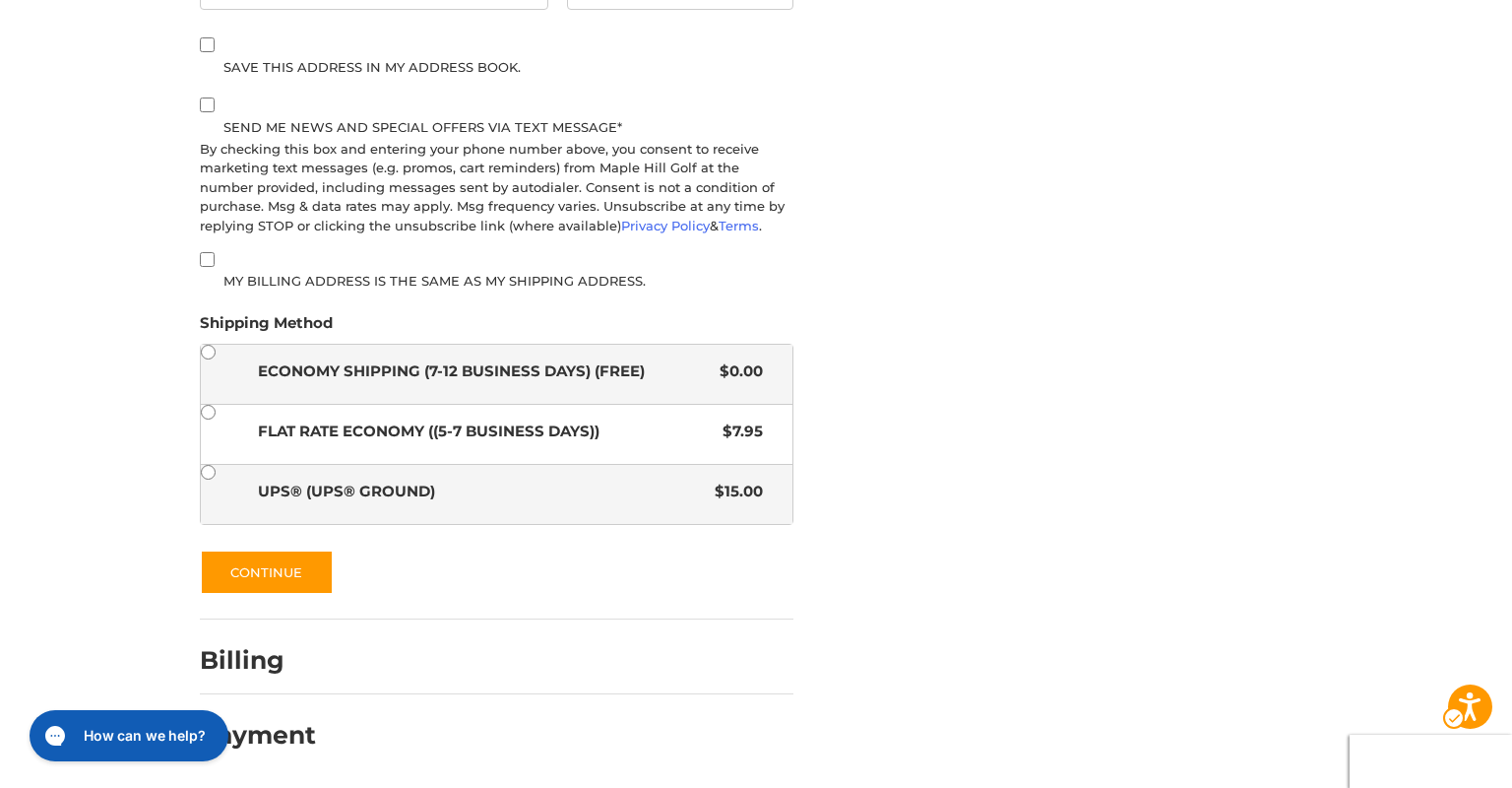 click on "UPS® (UPS® Ground) Original Price $15.00" at bounding box center (496, 494) 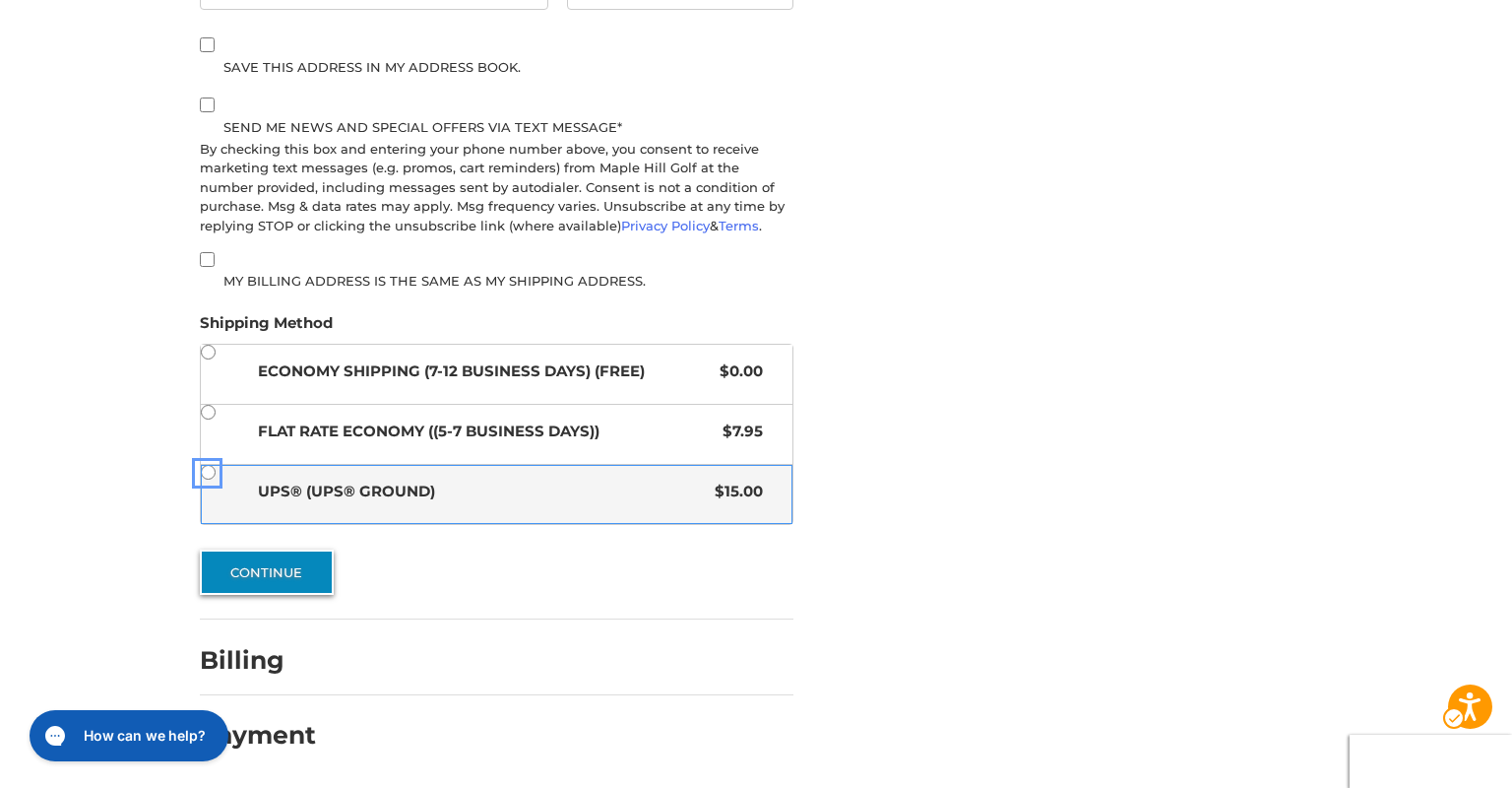 scroll, scrollTop: 1018, scrollLeft: 0, axis: vertical 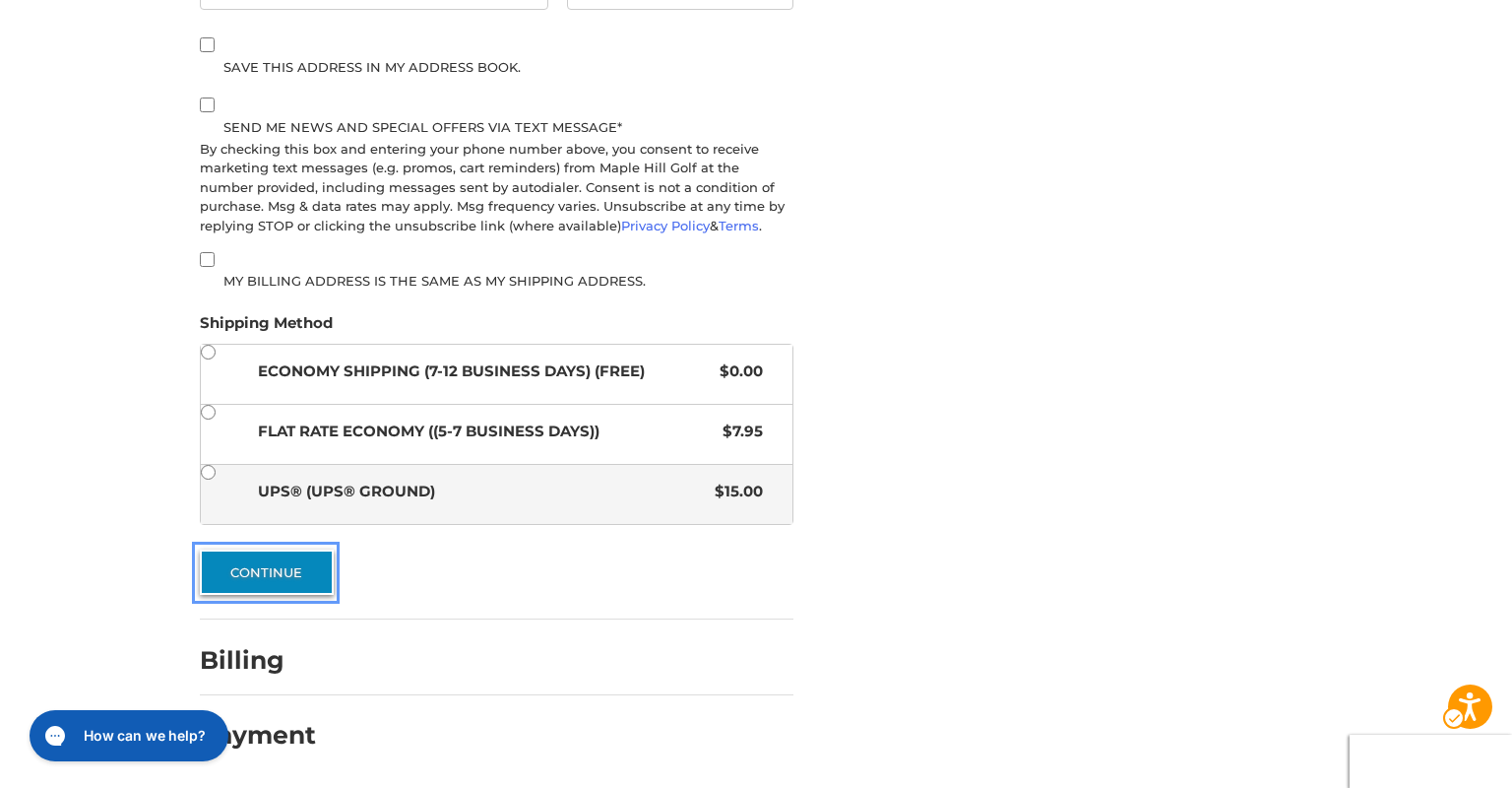 click on "Continue" at bounding box center (267, 572) 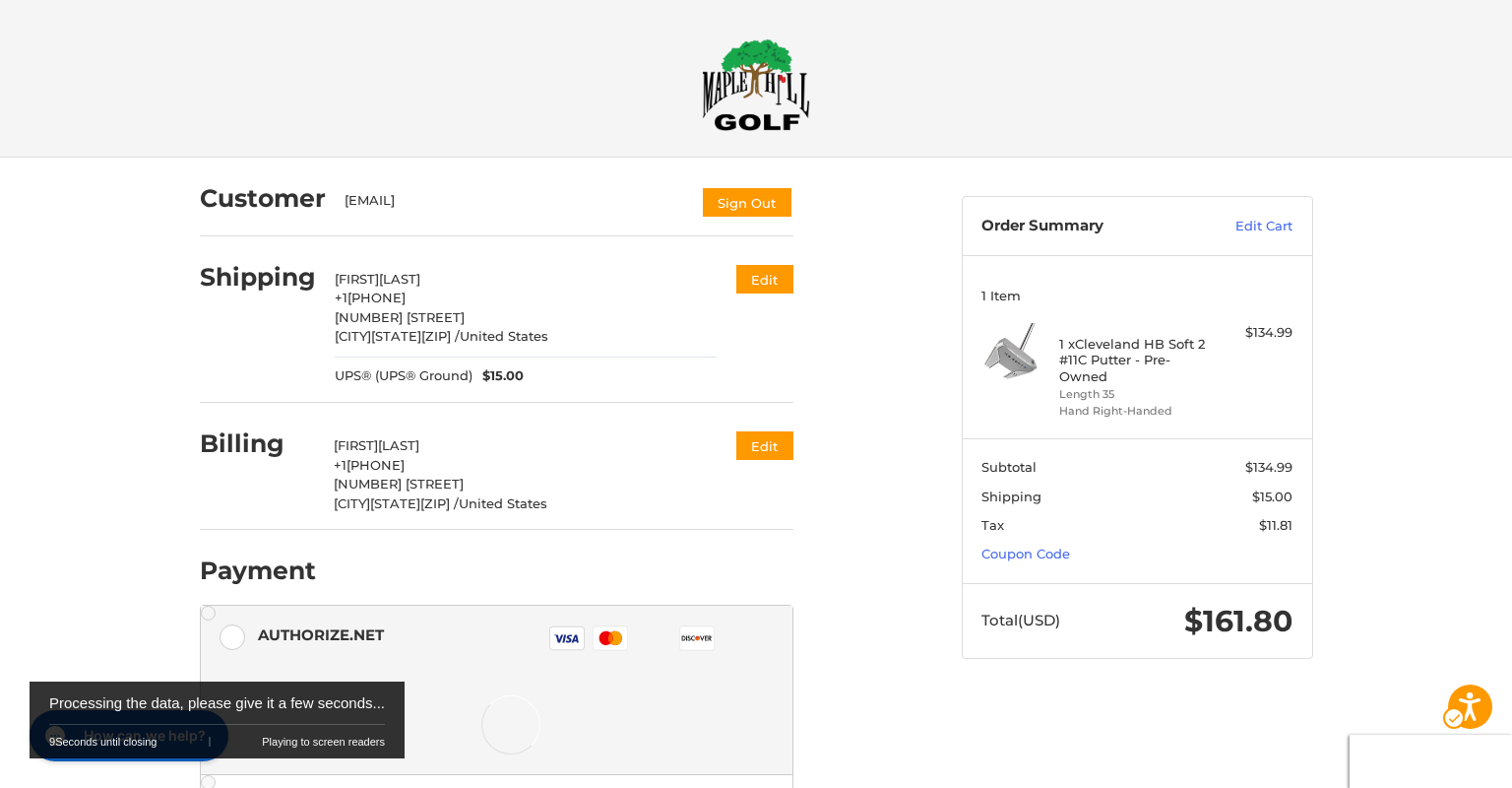 scroll, scrollTop: 292, scrollLeft: 0, axis: vertical 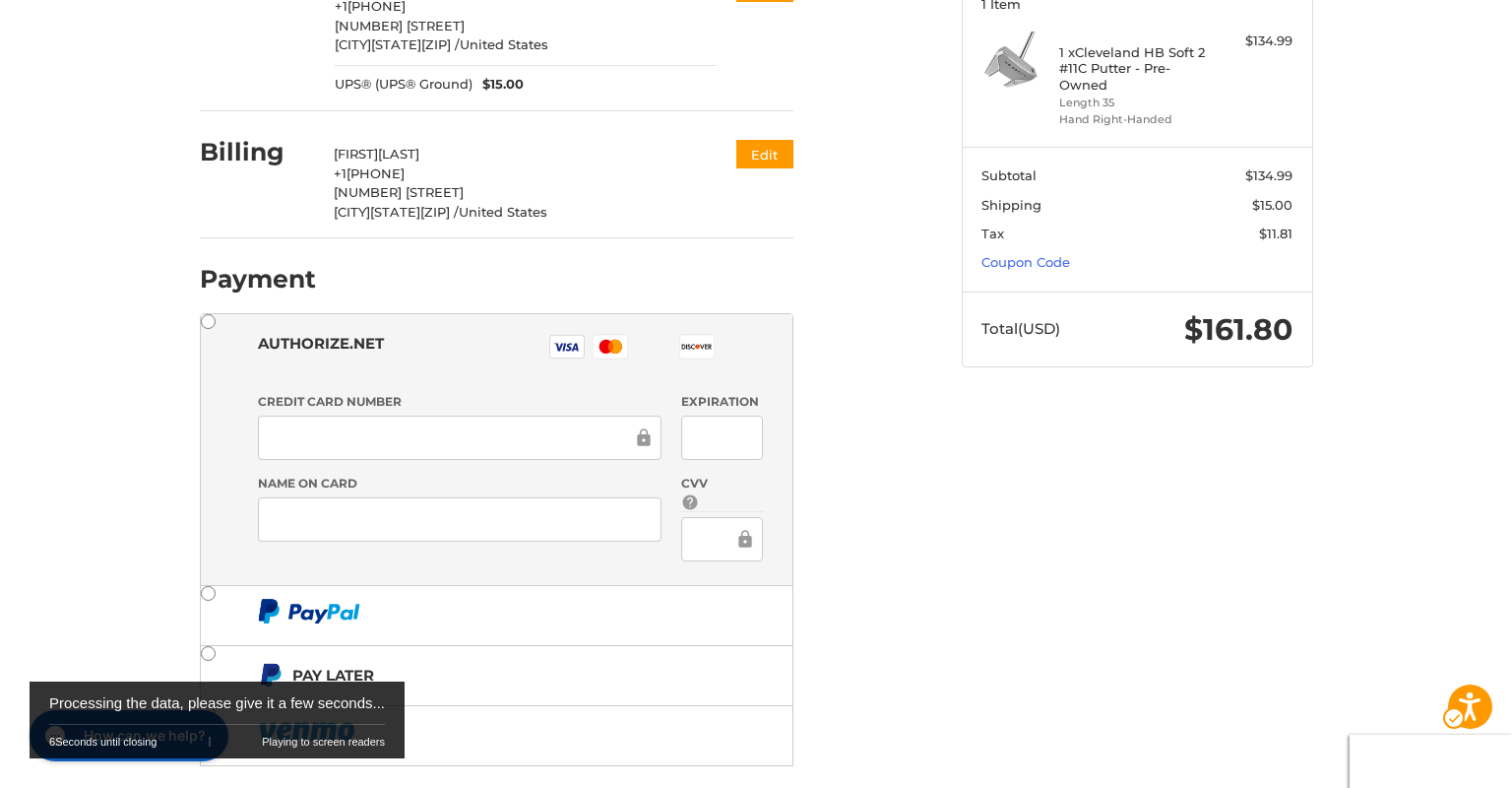 click on "Customer [EMAIL] Sign Out Shipping [FIRST]  [LAST]   +[PHONE] [NUMBER] [STREET]  [CITY],  [STATE],  94558 /  United States  UPS® (UPS® Ground) $15.00 Edit Billing [FIRST]  [LAST]   +[PHONE] [NUMBER] [STREET]  [CITY],  [STATE],  94558 /  United States  Edit Payment Payment Methods Authorize.net Authorize.net Visa Master Amex Discover Diners Club JCB Credit card Credit Card Number Expiration Name on Card CVV Pay Later Redeemable Payments Coupon Code Place Order" at bounding box center (566, 367) 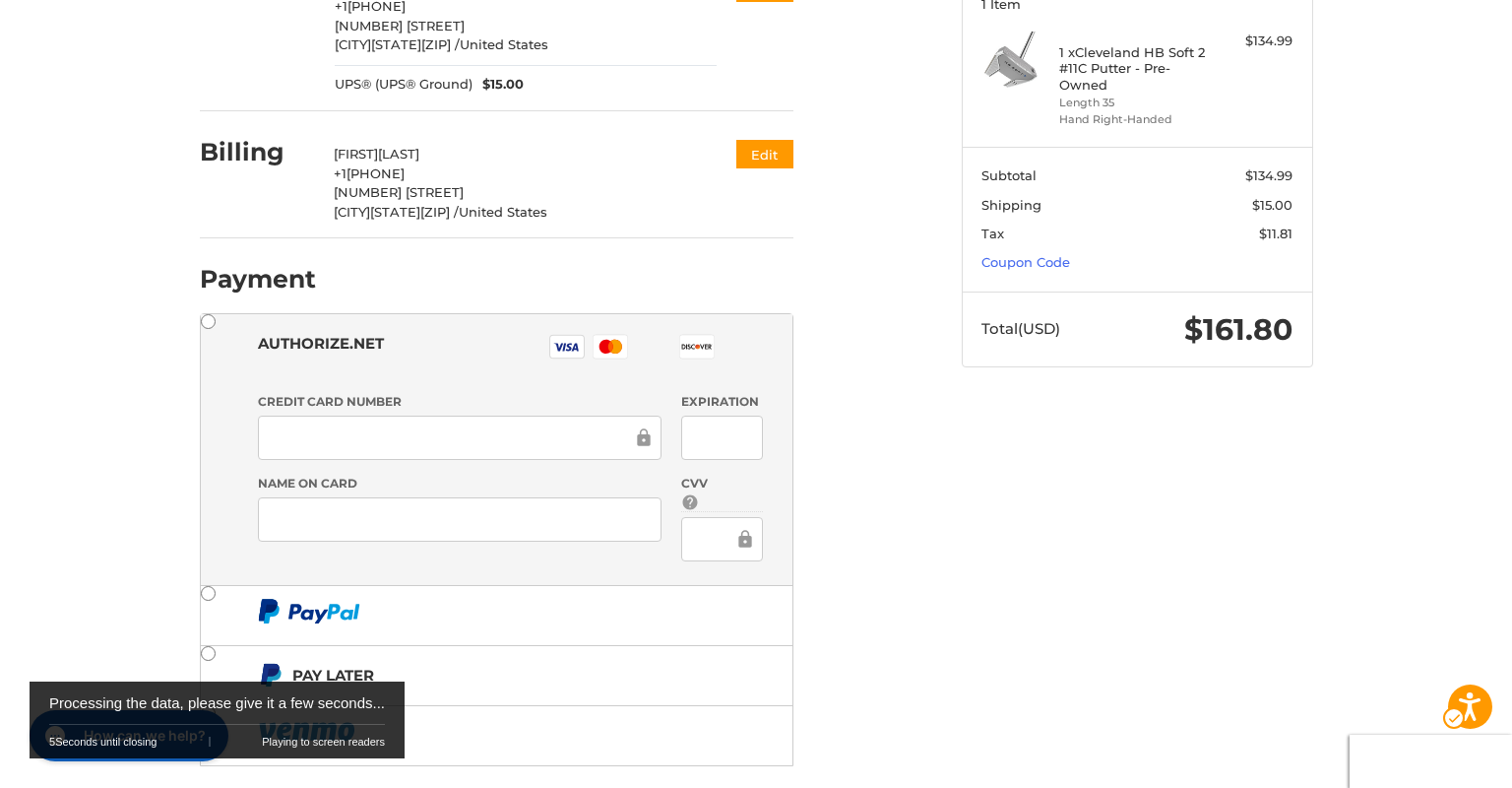 scroll, scrollTop: 394, scrollLeft: 0, axis: vertical 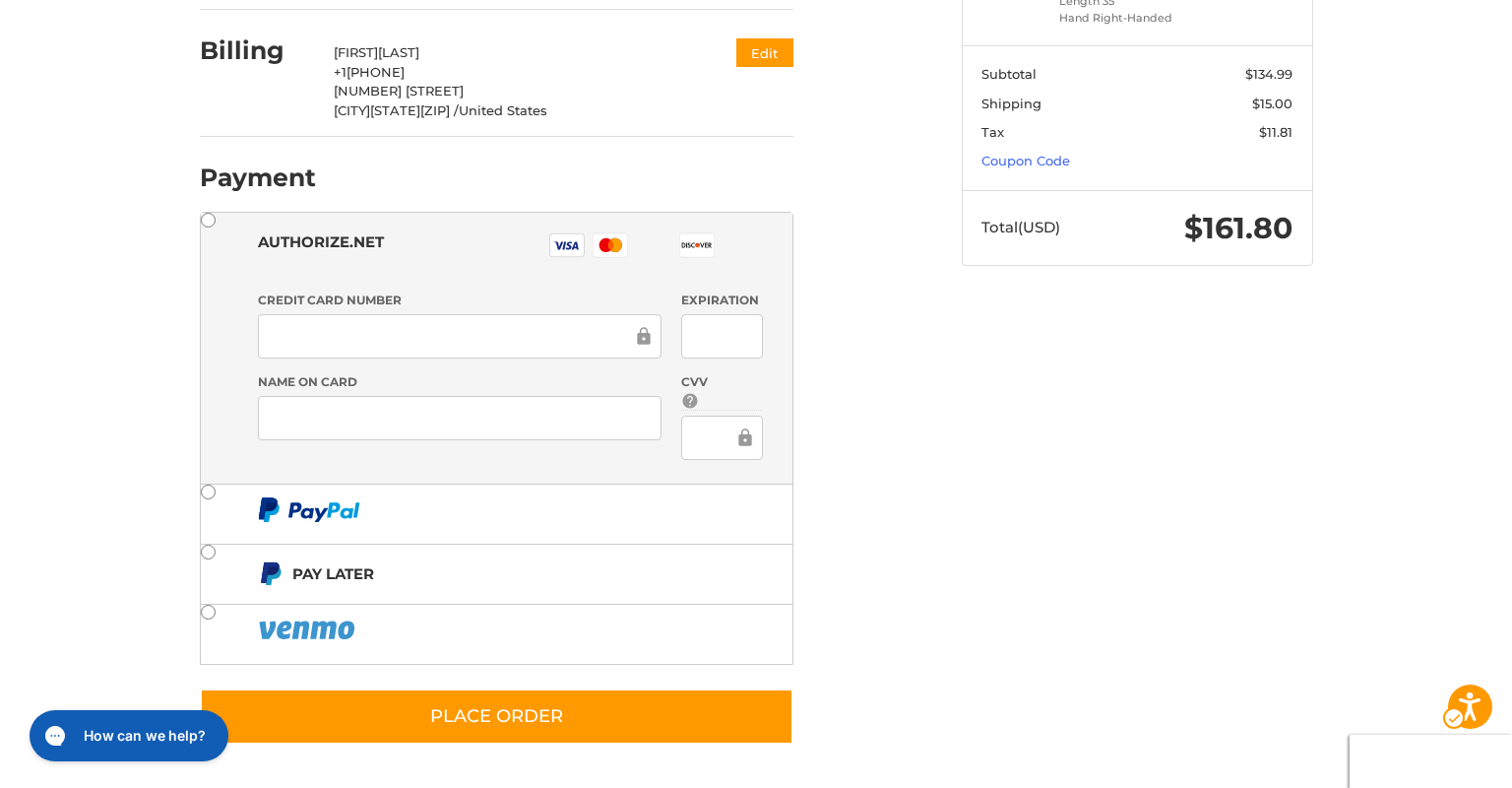 click on "Customer [EMAIL] Sign Out Shipping [FIRST]  [LAST]   +[PHONE] [NUMBER] [STREET]  [CITY],  [STATE],  94558 /  United States  UPS® (UPS® Ground) $15.00 Edit Billing [FIRST]  [LAST]   +[PHONE] [NUMBER] [STREET]  [CITY],  [STATE],  94558 /  United States  Edit Payment Payment Methods Authorize.net Authorize.net Visa Master Amex Discover Diners Club JCB Credit card Credit Card Number Expiration Name on Card CVV Pay Later Redeemable Payments Coupon Code Place Order Order Summary Edit Cart 1 Item 1 x  Cleveland HB Soft 2 #11C Putter - Pre-Owned Length 35 Hand Right-Handed $134.99 Subtotal    $134.99 Shipping    $15.00 Tax    $11.81 Coupon Code Total  (USD)    $161.80" at bounding box center [756, 276] 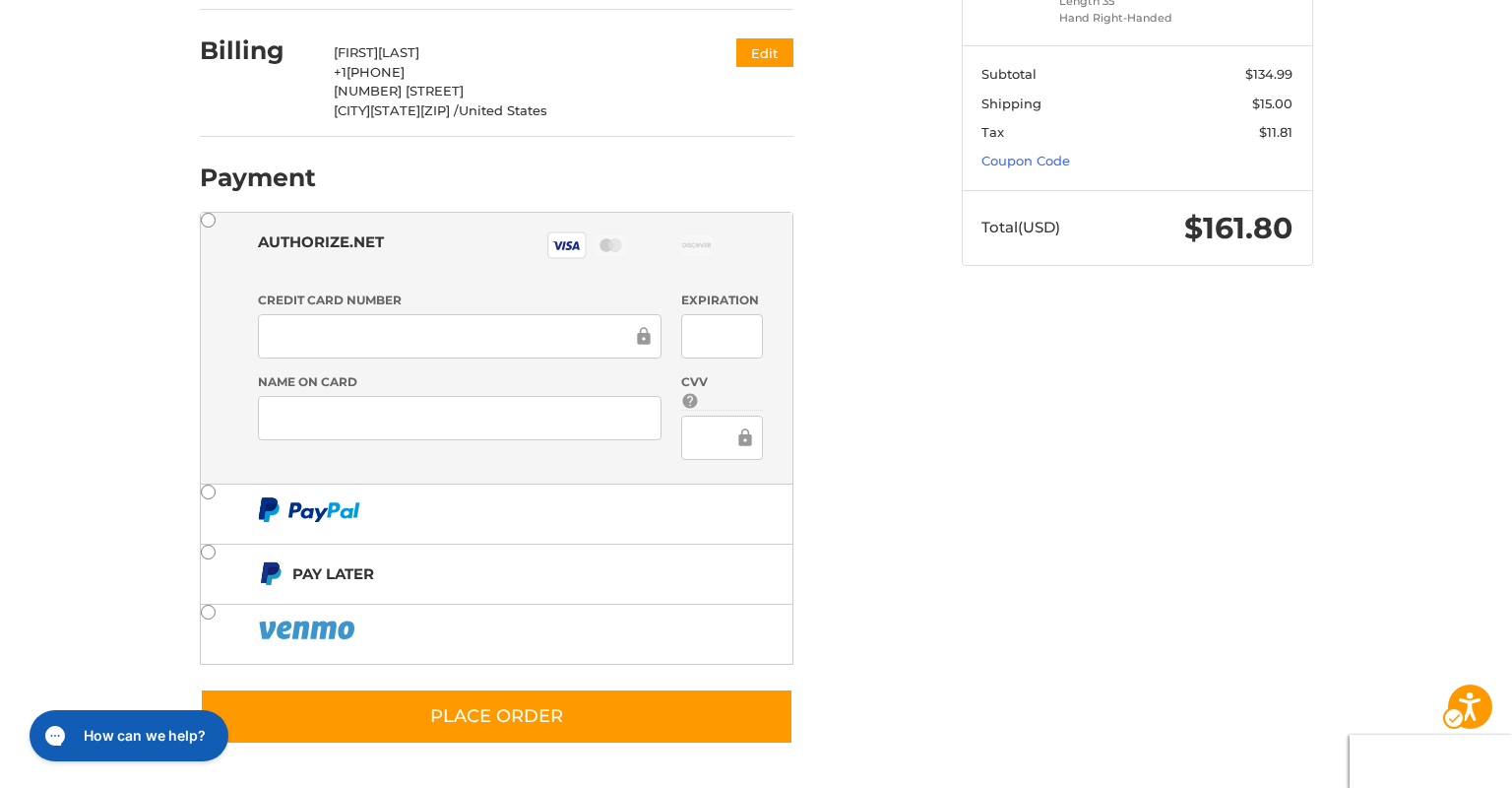 click on "Customer [EMAIL] Sign Out Shipping [FIRST]  [LAST]   +[PHONE] [NUMBER] [STREET]  [CITY],  [STATE],  94558 /  United States  UPS® (UPS® Ground) $15.00 Edit Billing [FIRST]  [LAST]   +[PHONE] [NUMBER] [STREET]  [CITY],  [STATE],  94558 /  United States  Edit Payment Payment Methods Authorize.net Authorize.net Visa Master Amex Discover Diners Club JCB Credit card Credit Card Number Expiration Name on Card CVV Pay Later Redeemable Payments Coupon Code Place Order Order Summary Edit Cart 1 Item 1 x  Cleveland HB Soft 2 #11C Putter - Pre-Owned Length 35 Hand Right-Handed $134.99 Subtotal    $134.99 Shipping    $15.00 Tax    $11.81 Coupon Code Total  (USD)    $161.80" at bounding box center [756, 276] 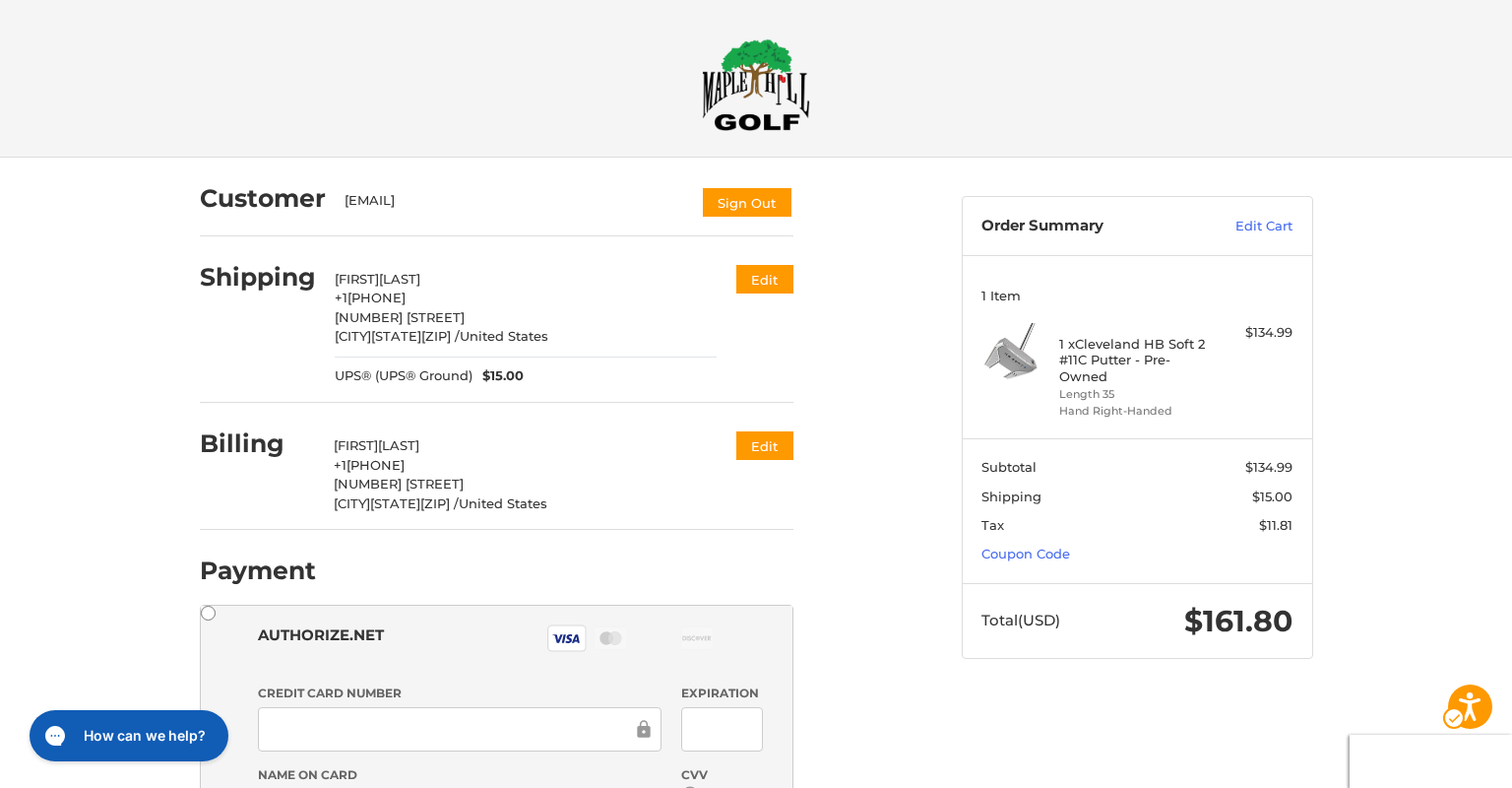 click on "Subtotal    $134.99 Shipping    $15.00 Tax    $11.81 Coupon Code" at bounding box center [1137, 510] 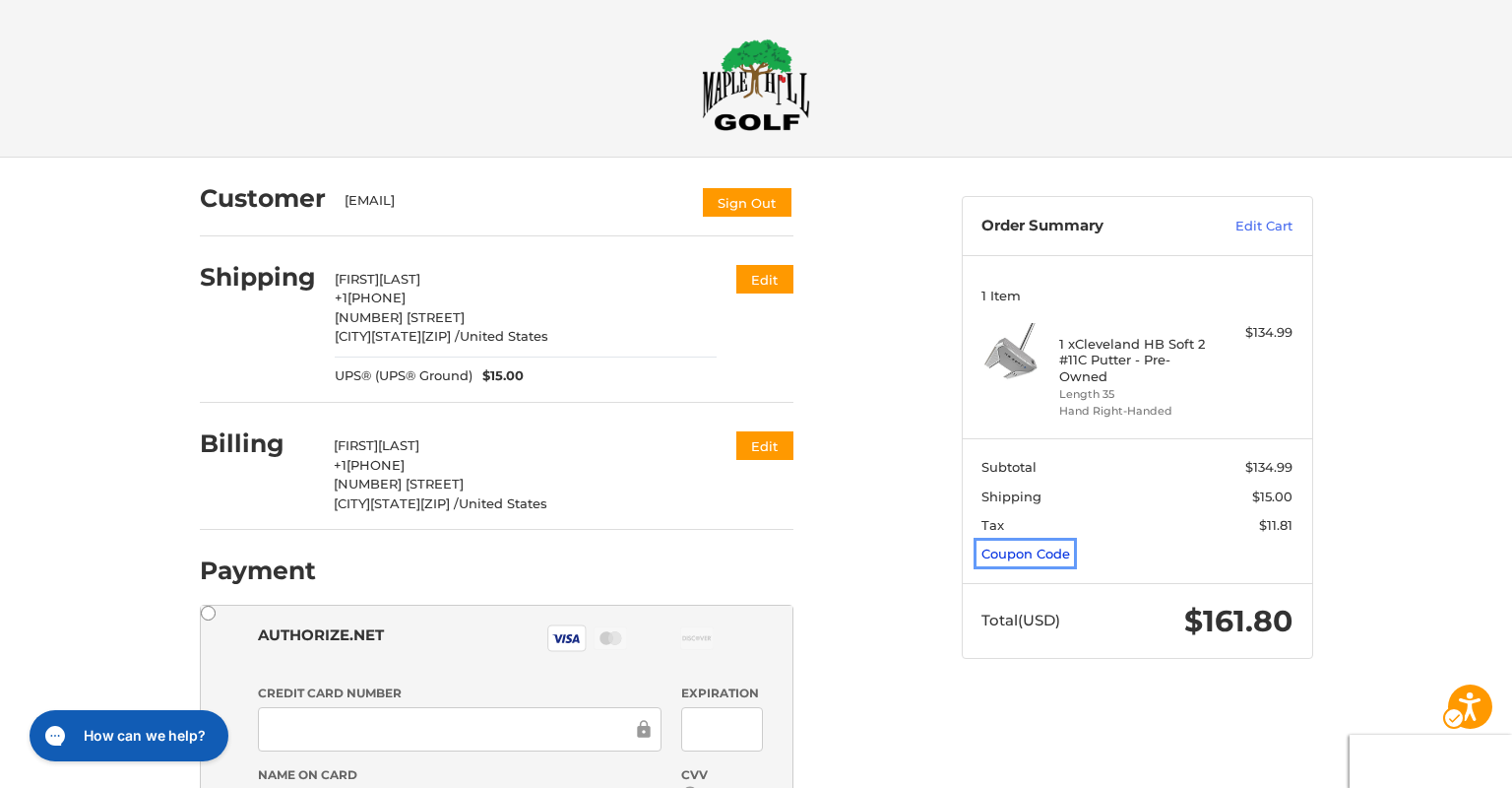 click on "Coupon Code" at bounding box center (1026, 554) 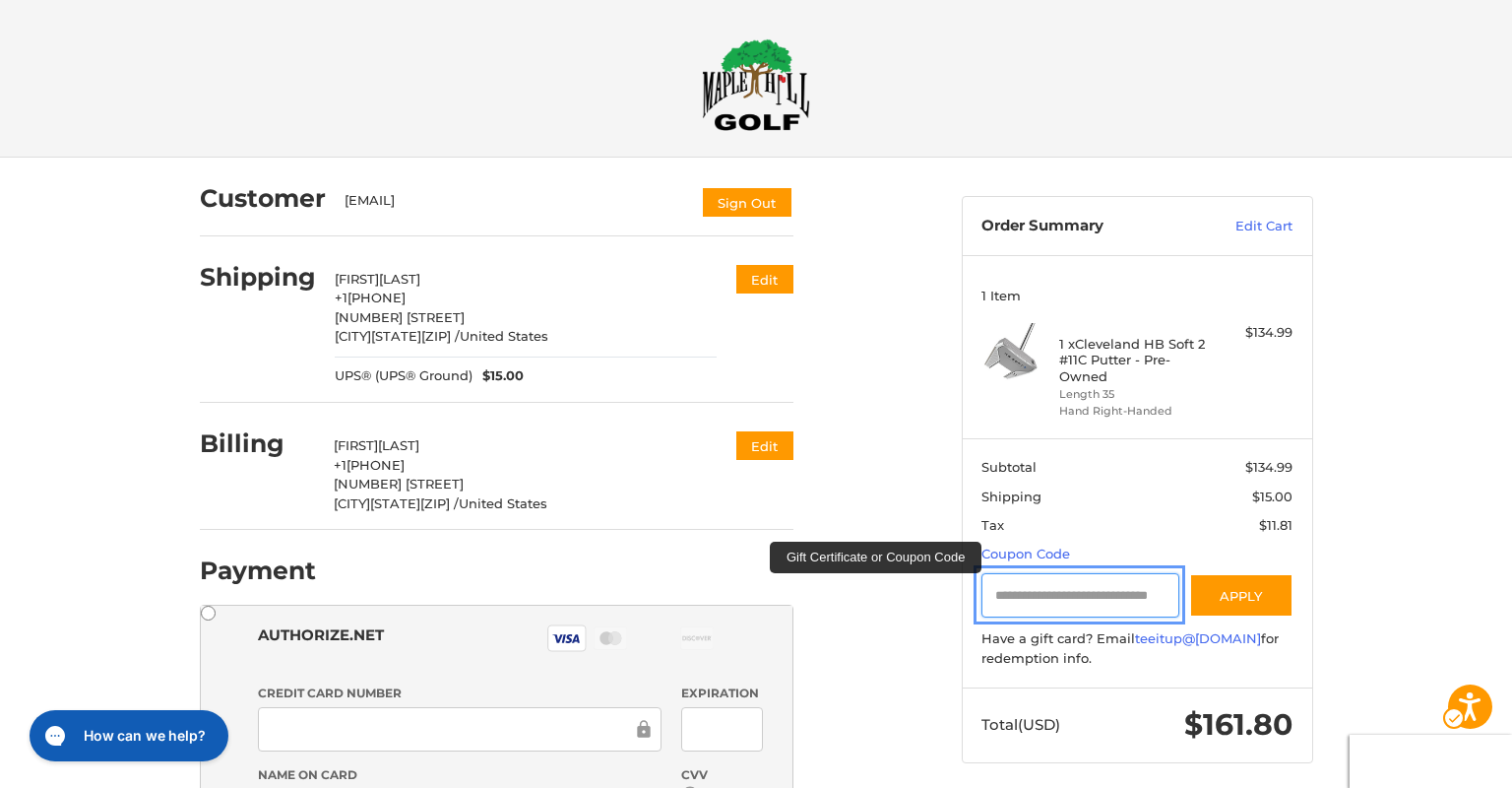 click at bounding box center (1080, 595) 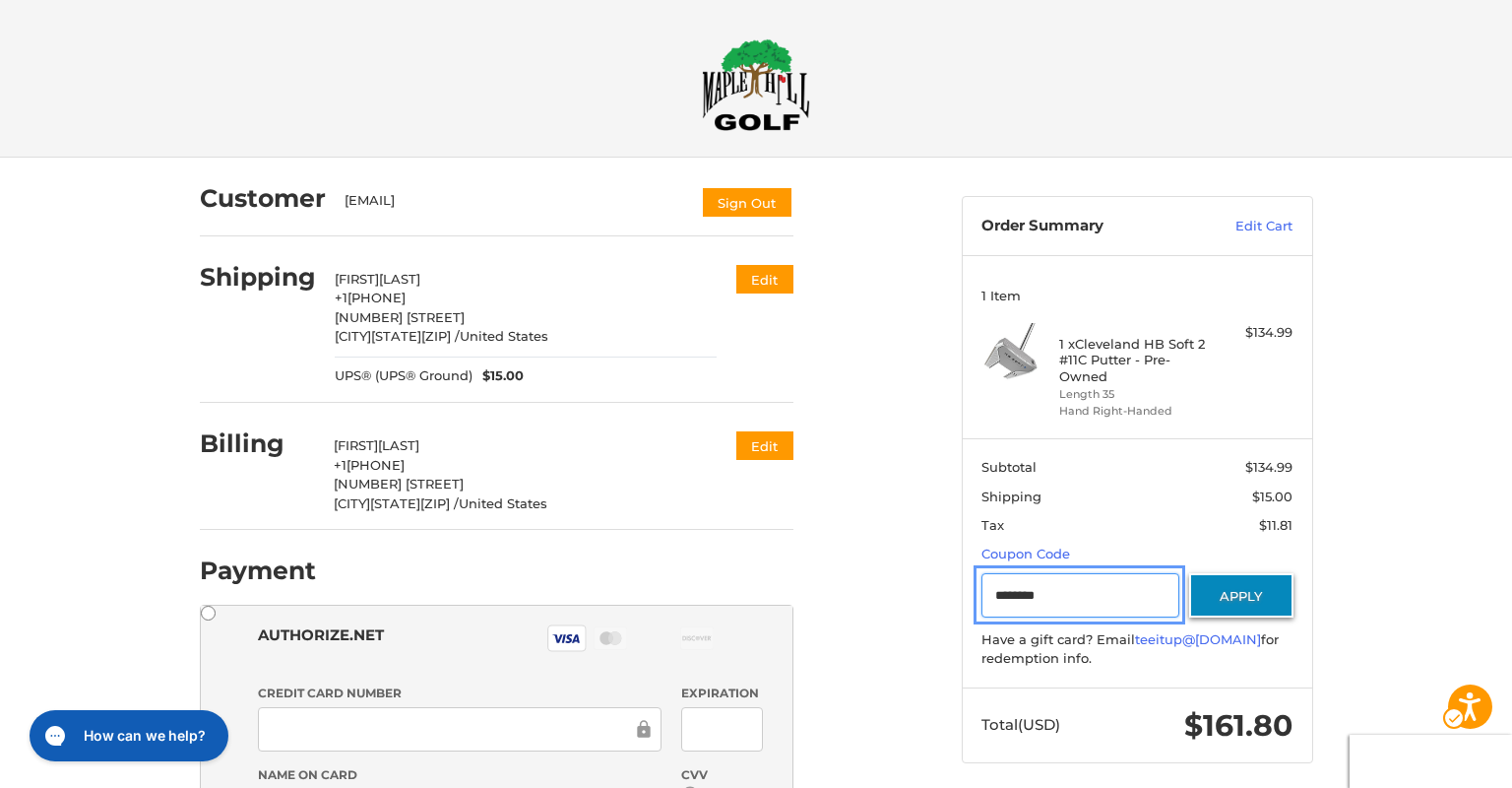 type on "********" 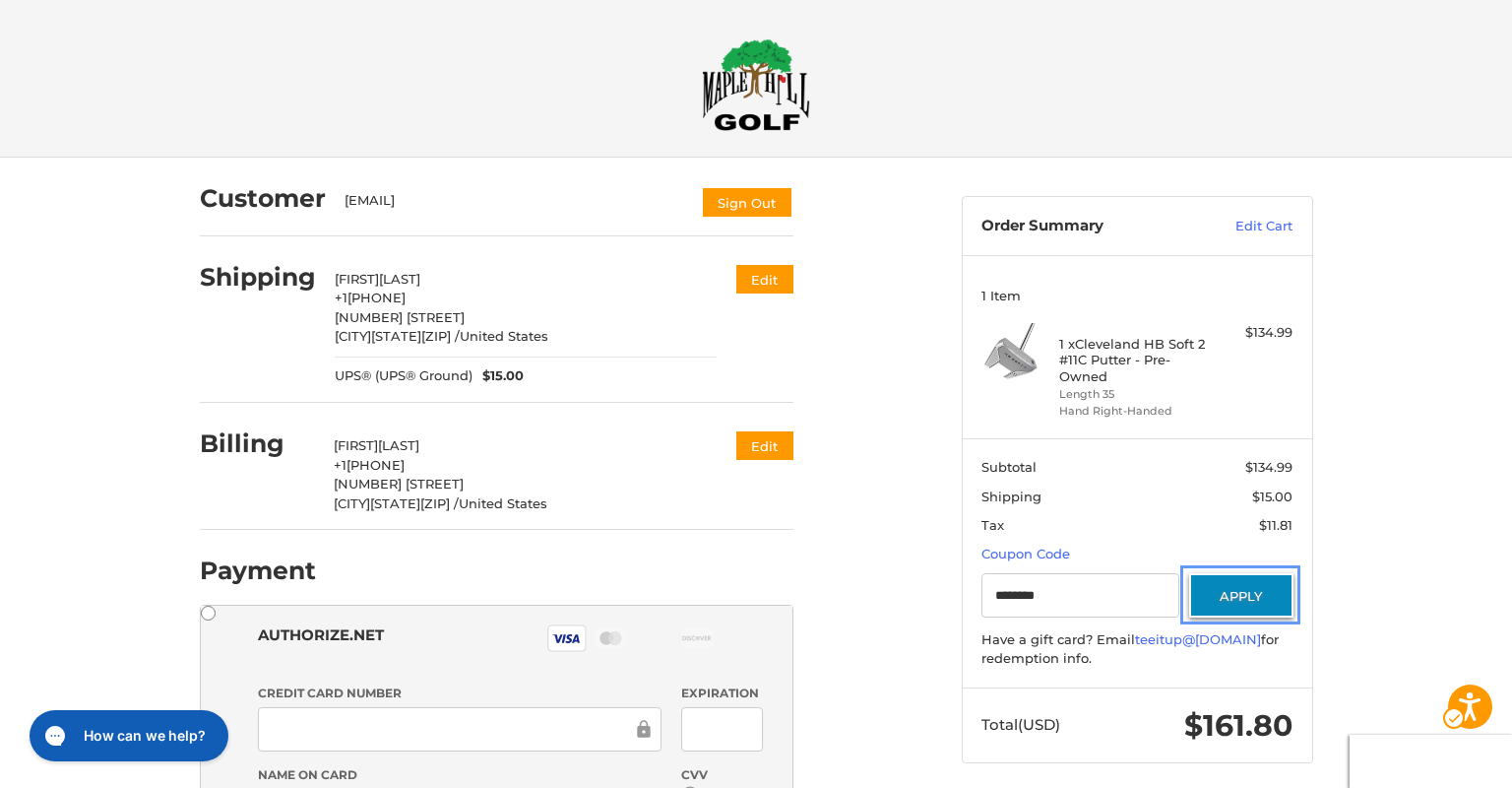 click on "Apply" at bounding box center (1241, 595) 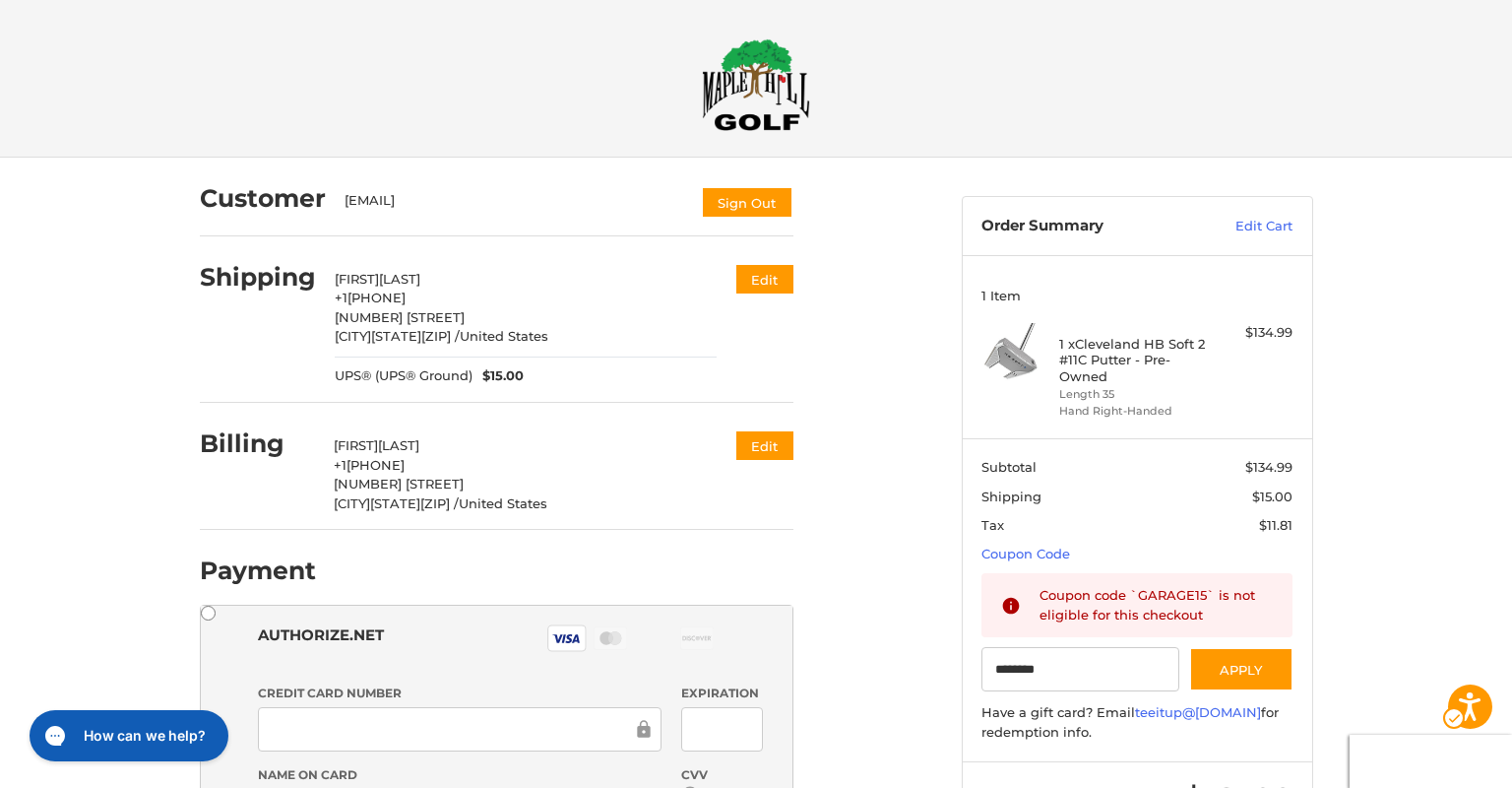 click on "Customer [EMAIL] Sign Out Shipping [FIRST]  [LAST]   +[PHONE] [NUMBER] [STREET]  [CITY],  [STATE],  94558 /  United States  UPS® (UPS® Ground) $15.00 Edit Billing [FIRST]  [LAST]   +[PHONE] [NUMBER] [STREET]  [CITY],  [STATE],  94558 /  United States  Edit Payment Payment Methods Authorize.net Authorize.net Visa Master Amex Discover Diners Club JCB Credit card Credit Card Number Expiration Name on Card CVV Pay Later Redeemable Payments Coupon Code Place Order Order Summary Edit Cart 1 Item 1 x  Cleveland HB Soft 2 #11C Putter - Pre-Owned Length 35 Hand Right-Handed $134.99 Subtotal    $134.99 Shipping    $15.00 Tax    $11.81 Coupon Code Gift Certificate or Coupon Code Coupon code `GARAGE15` is not eligible for this checkout ******** Apply Have a gift card? Email  teeitup@maplehillgolf.com  | Opens Email  for redemption info. Total  (USD)    $161.80" at bounding box center [756, 669] 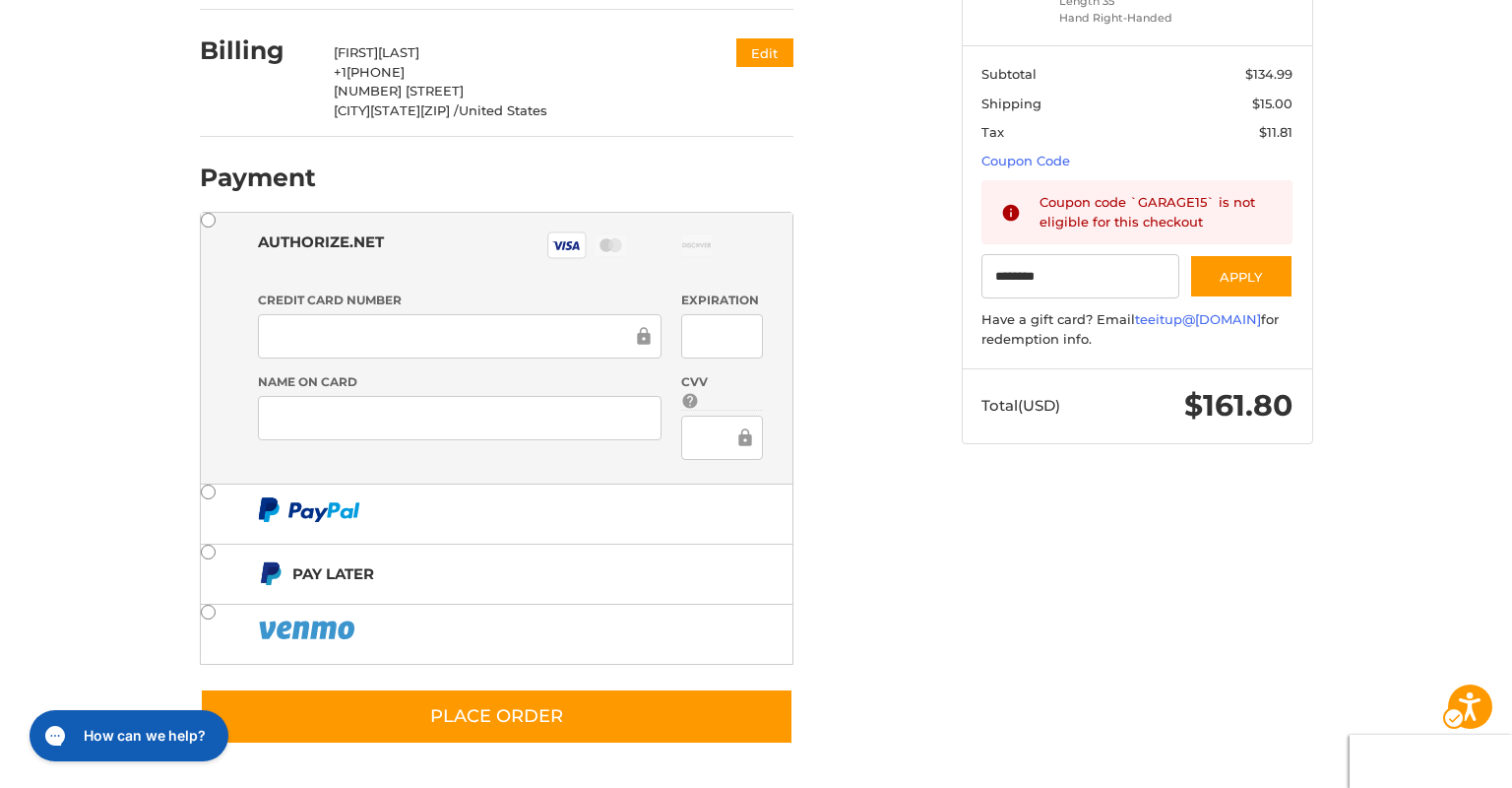 scroll, scrollTop: 393, scrollLeft: 0, axis: vertical 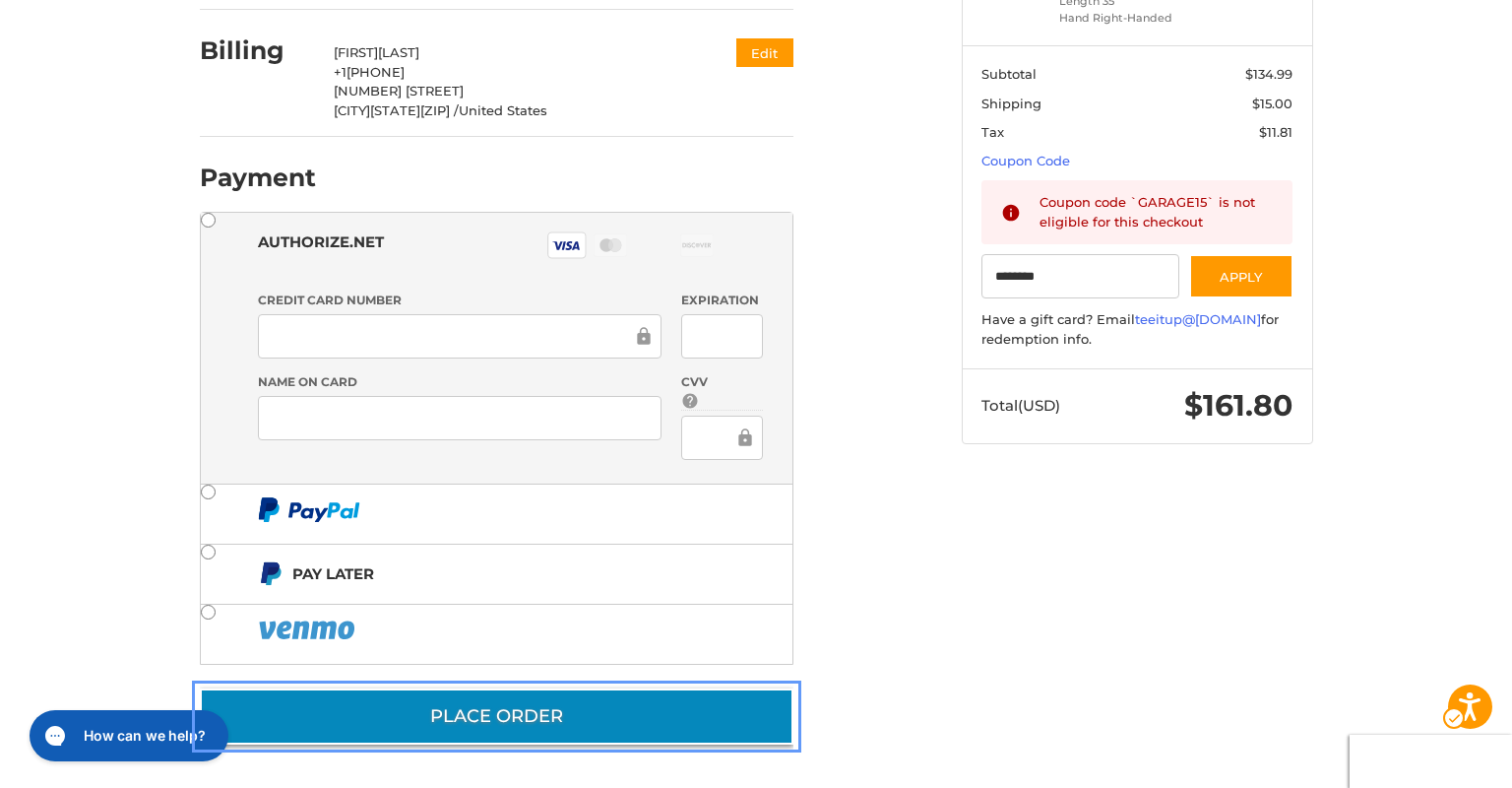 click on "Place Order" at bounding box center [496, 716] 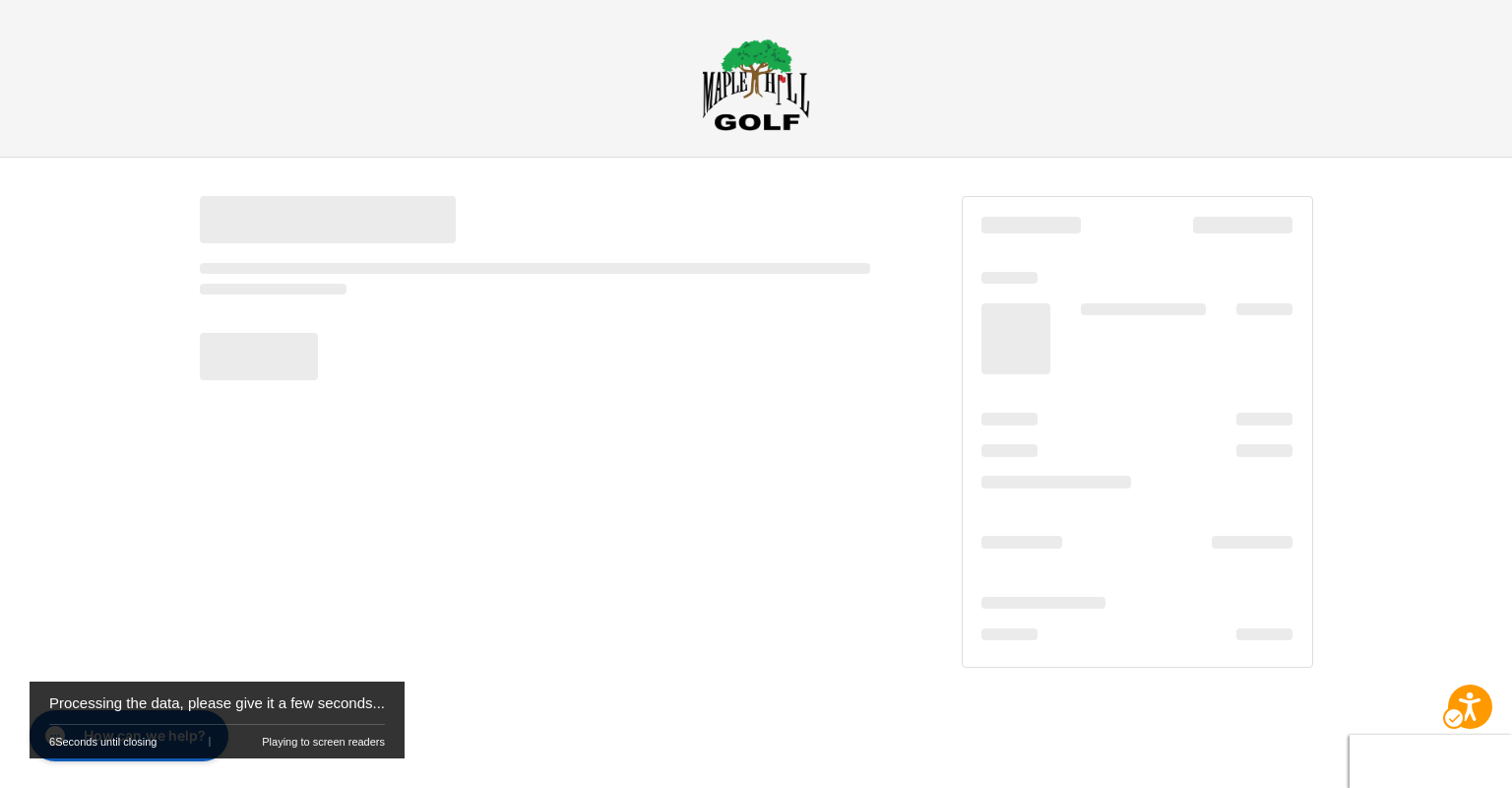 scroll, scrollTop: 0, scrollLeft: 0, axis: both 